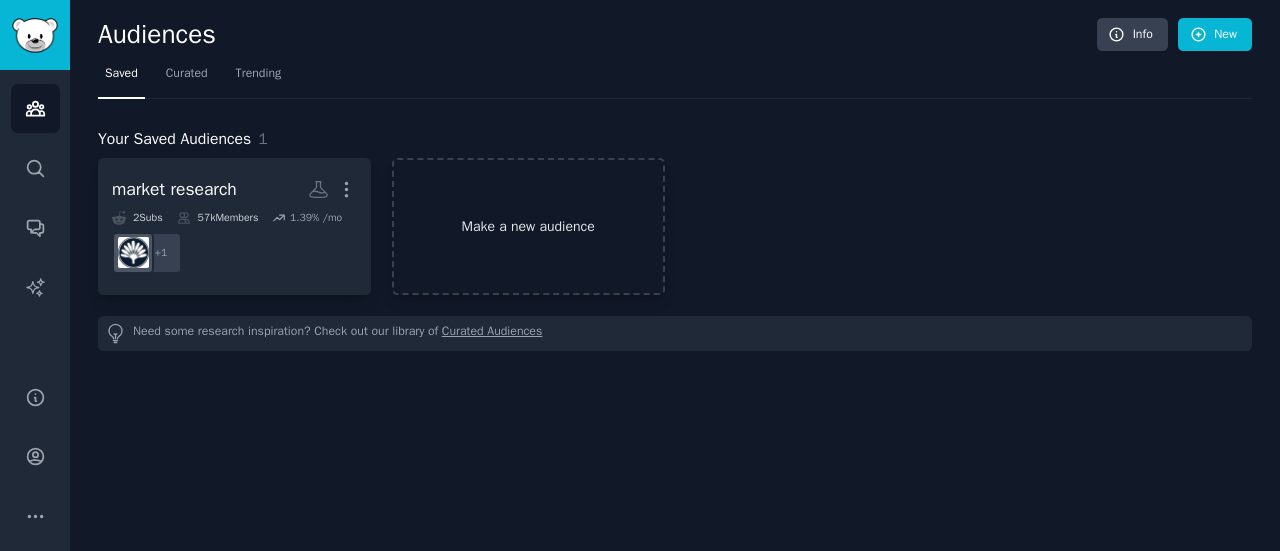 scroll, scrollTop: 0, scrollLeft: 0, axis: both 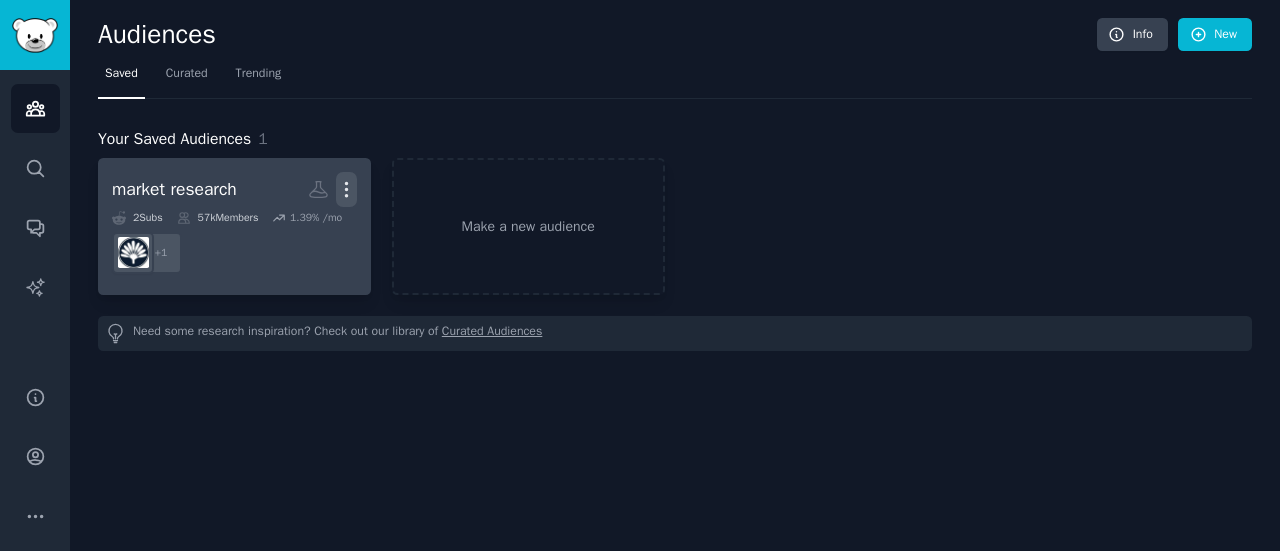 click 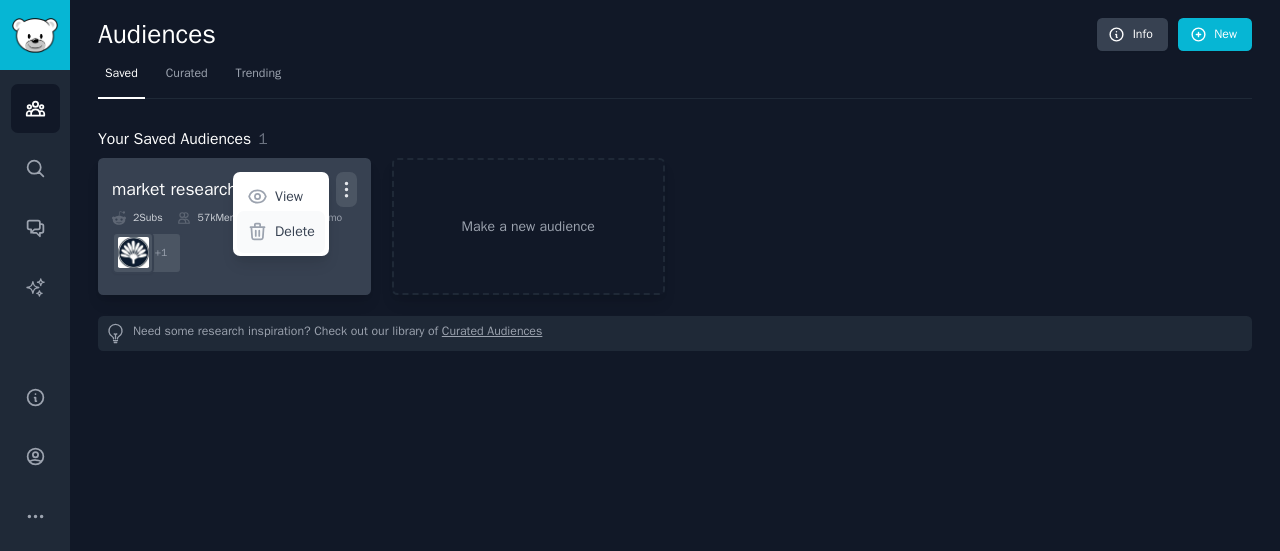 click on "Delete" at bounding box center [281, 232] 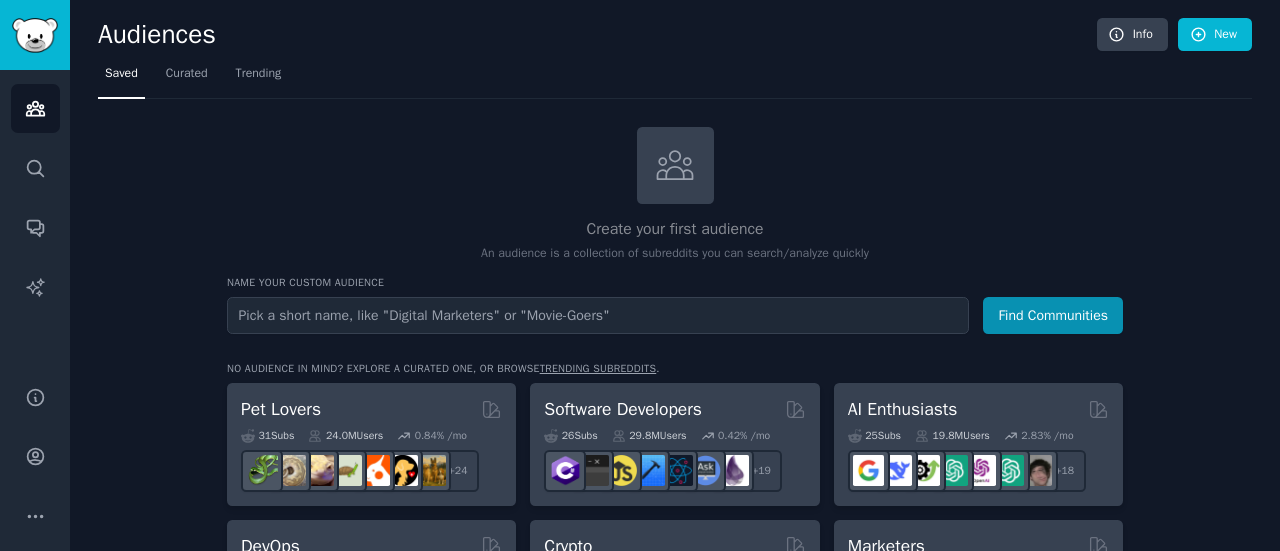 click at bounding box center [598, 315] 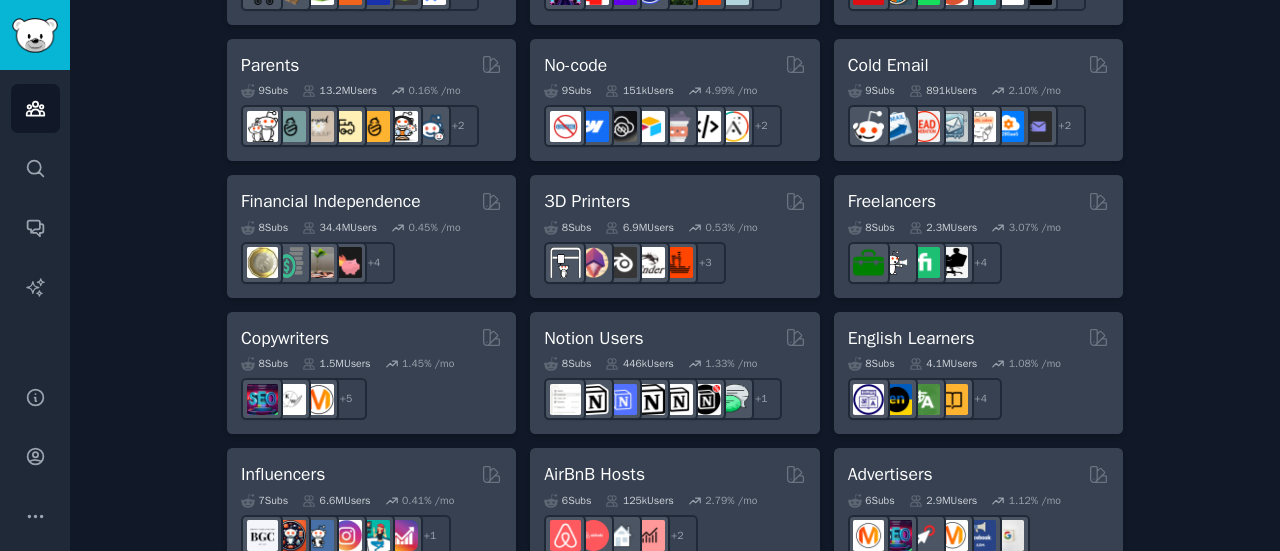 scroll, scrollTop: 1500, scrollLeft: 0, axis: vertical 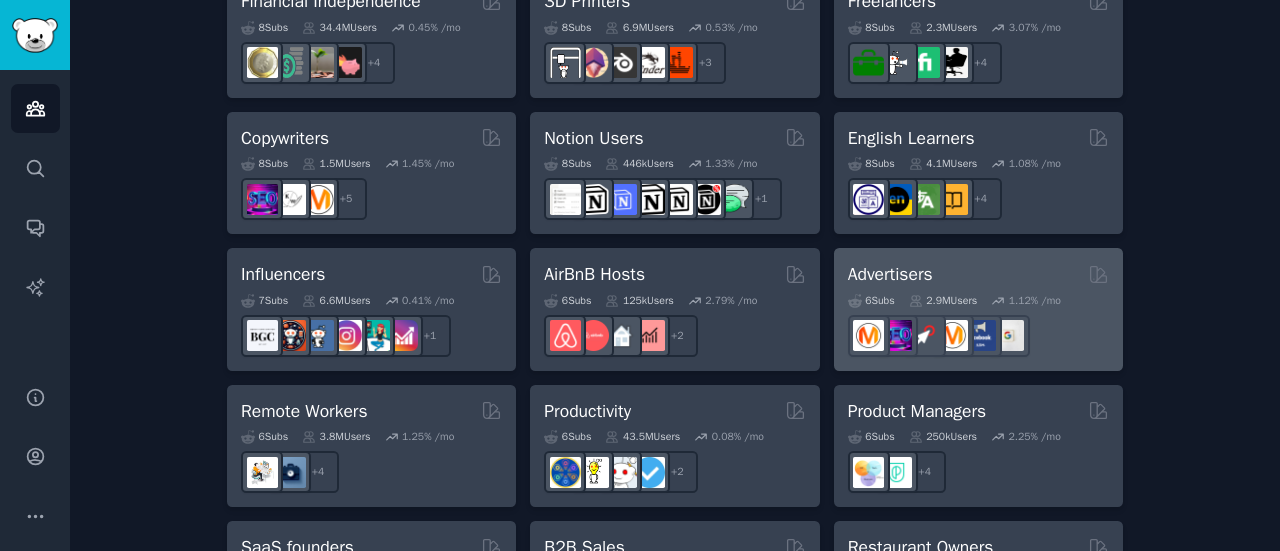 type on "digital marketers" 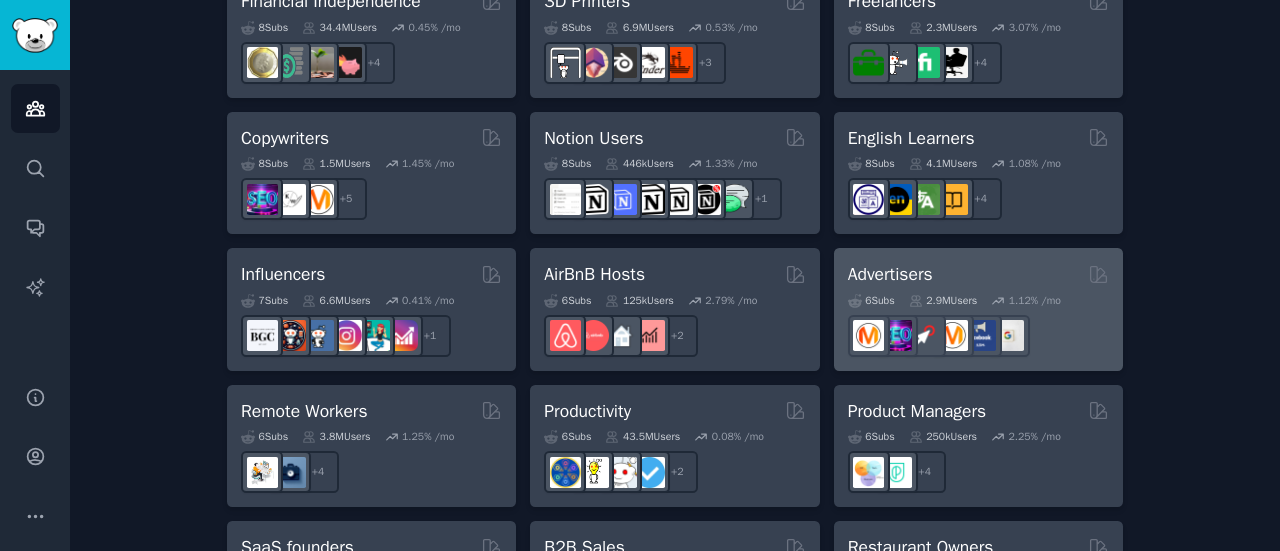 click on "Advertisers 6  Sub s 2.9M  Users 1.12 % /mo" at bounding box center [978, 309] 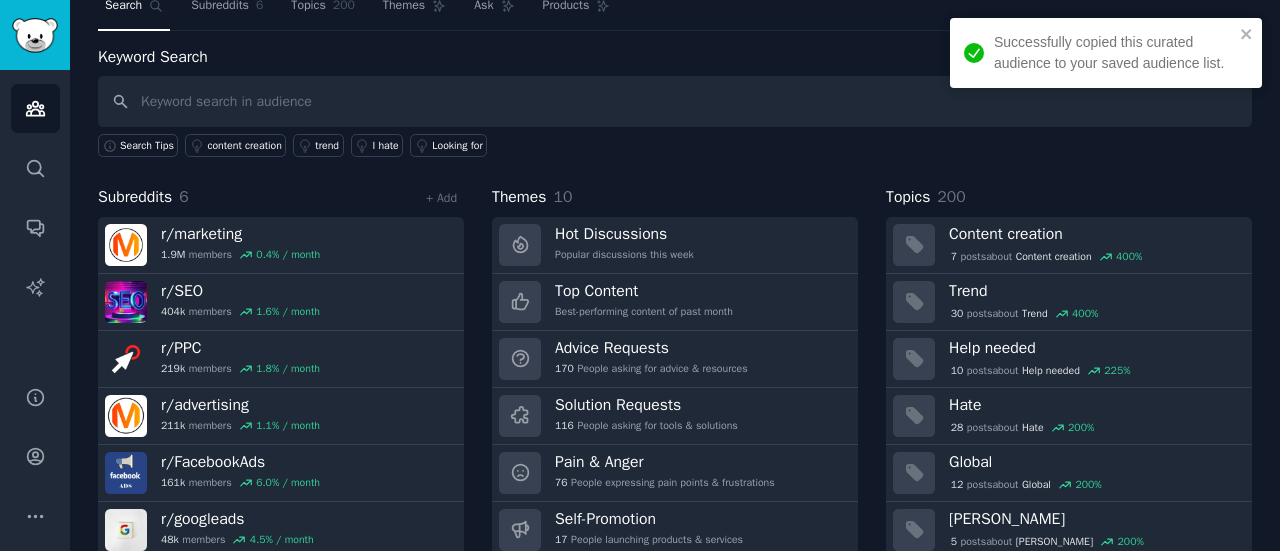 scroll, scrollTop: 100, scrollLeft: 0, axis: vertical 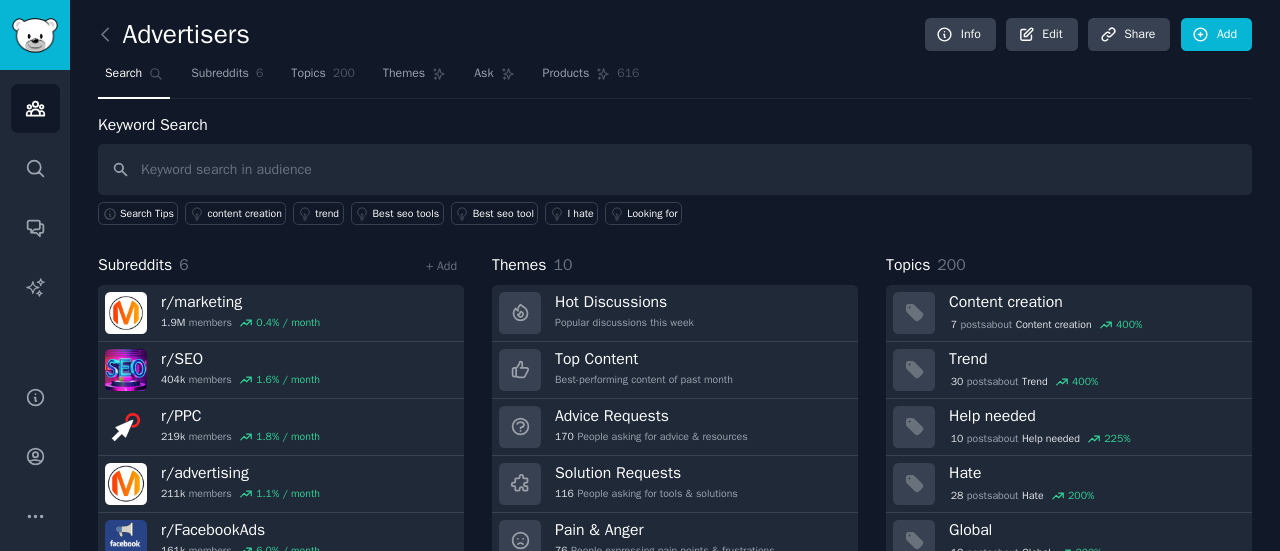 click on "Advertisers Info Edit Share Add Search Subreddits 6 Topics 200 Themes Ask Products 616 Keyword Search Search Tips content creation trend Best seo tools Best seo tool I hate Looking for Subreddits 6 + Add r/ marketing 1.9M  members 0.4 % / month r/ SEO 404k  members 1.6 % / month r/ PPC 219k  members 1.8 % / month r/ advertising 211k  members 1.1 % / month r/ FacebookAds 161k  members 6.0 % / month r/ googleads 48k  members 4.5 % / month Themes 10 Hot Discussions Popular discussions this week Top Content Best-performing content of past month Advice Requests 170 People asking for advice & resources Solution Requests 116 People asking for tools & solutions Pain & Anger 76 People expressing pain points & frustrations Self-Promotion 17 People launching products & services +  4  more Topics 200 Content creation 7  post s  about  Content creation 400 % Trend 30  post s  about  Trend 400 % Help needed 10  post s  about  Help needed 225 % Hate 28  post s  about  Hate 200 % Global 12  post s  about  Global 200 % 5 s %" 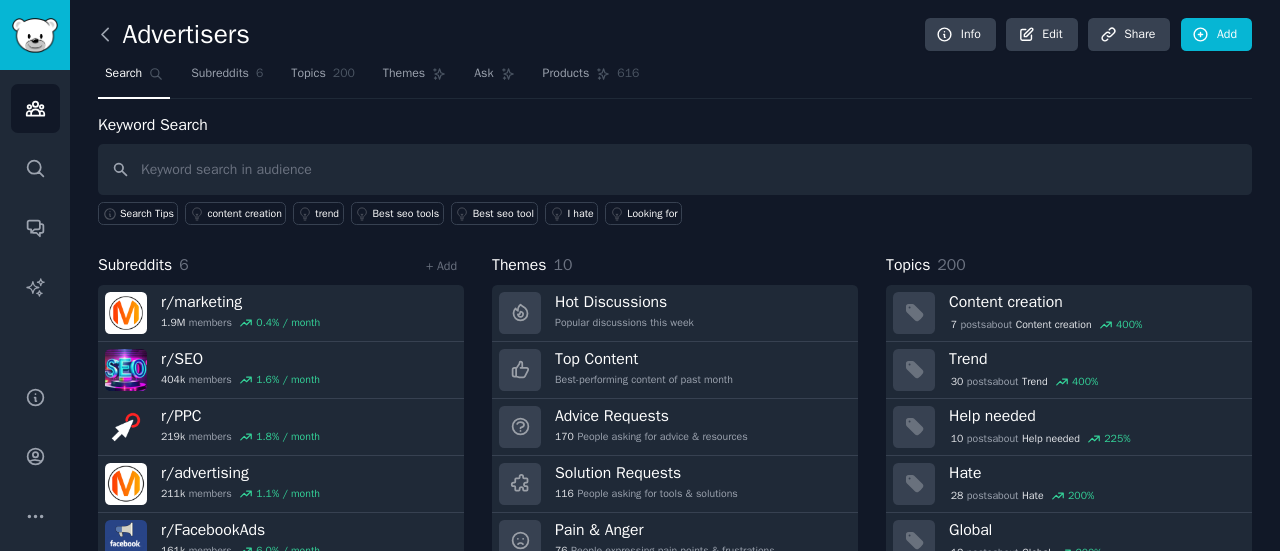 click 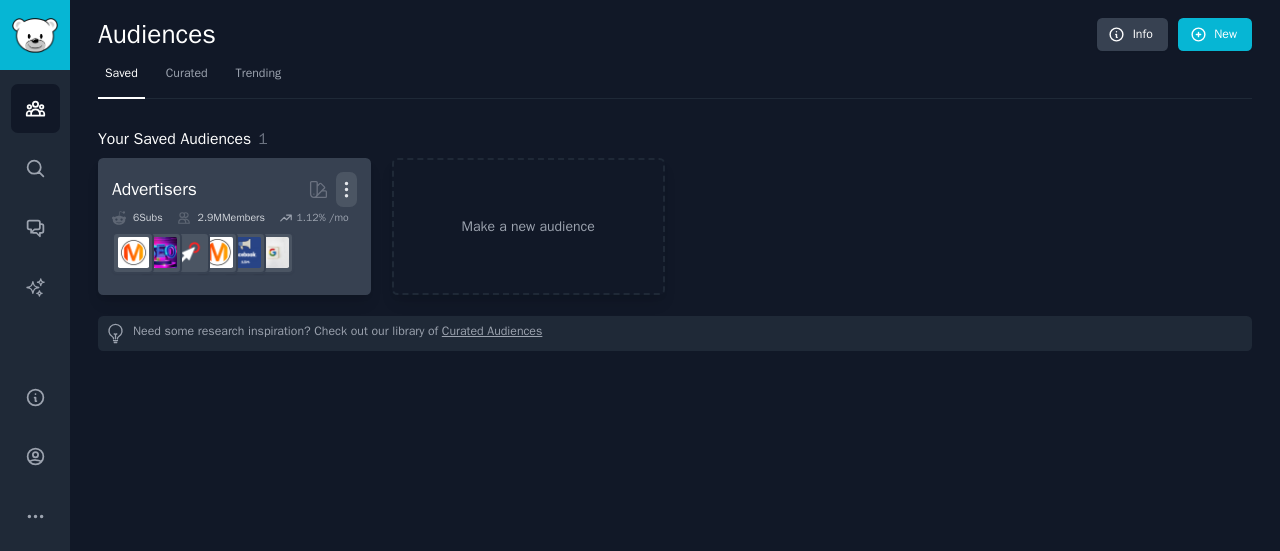 click 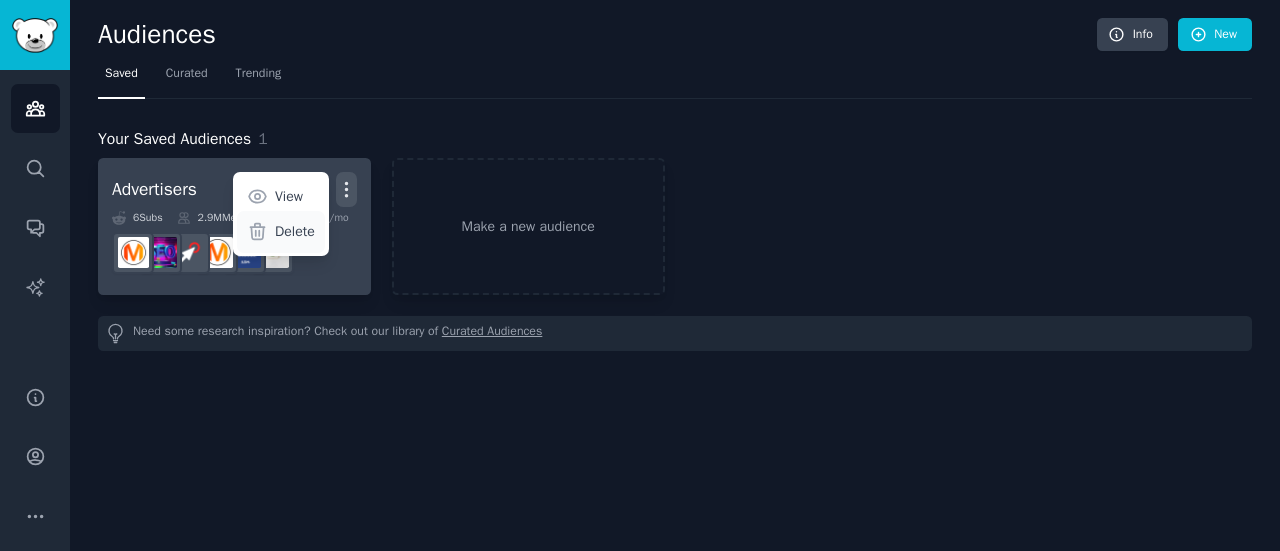 click on "Delete" at bounding box center [295, 231] 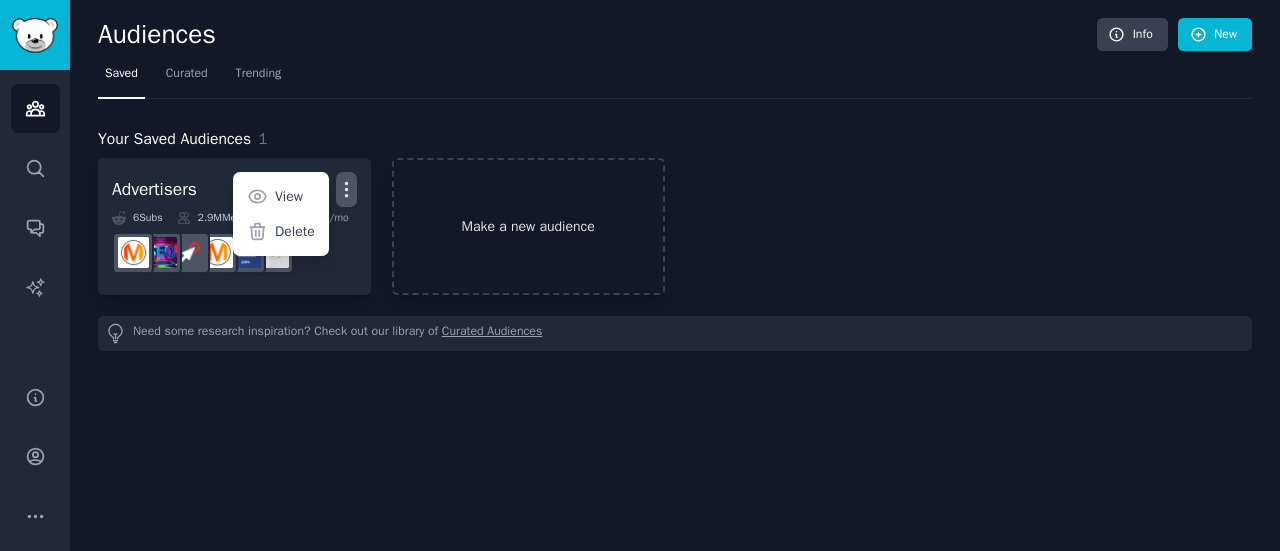 click on "Make a new audience" at bounding box center (528, 226) 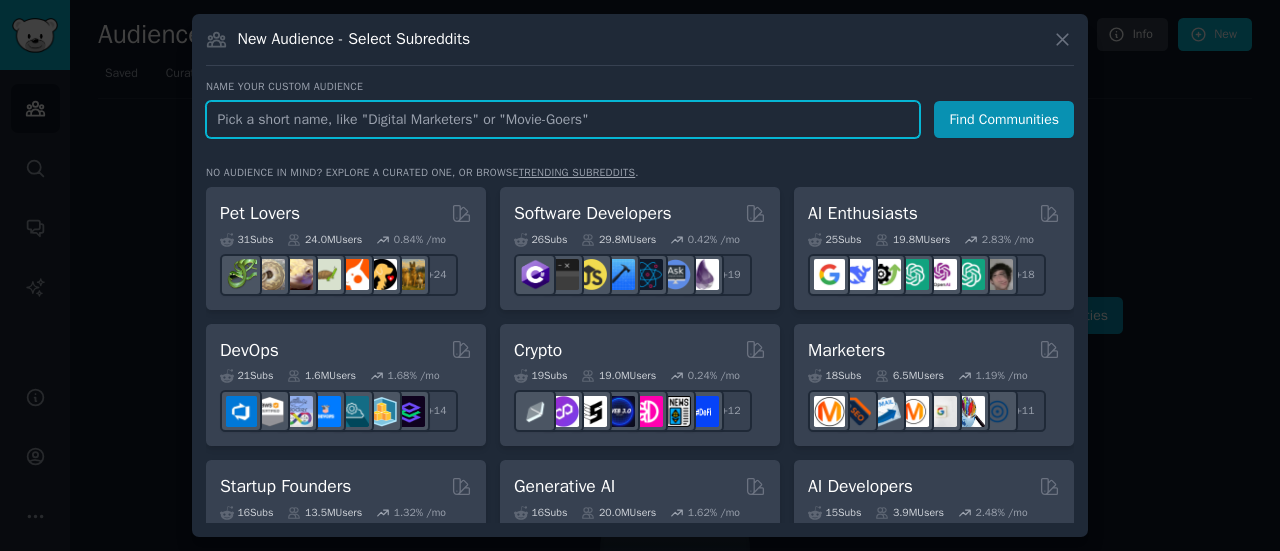 click at bounding box center (563, 119) 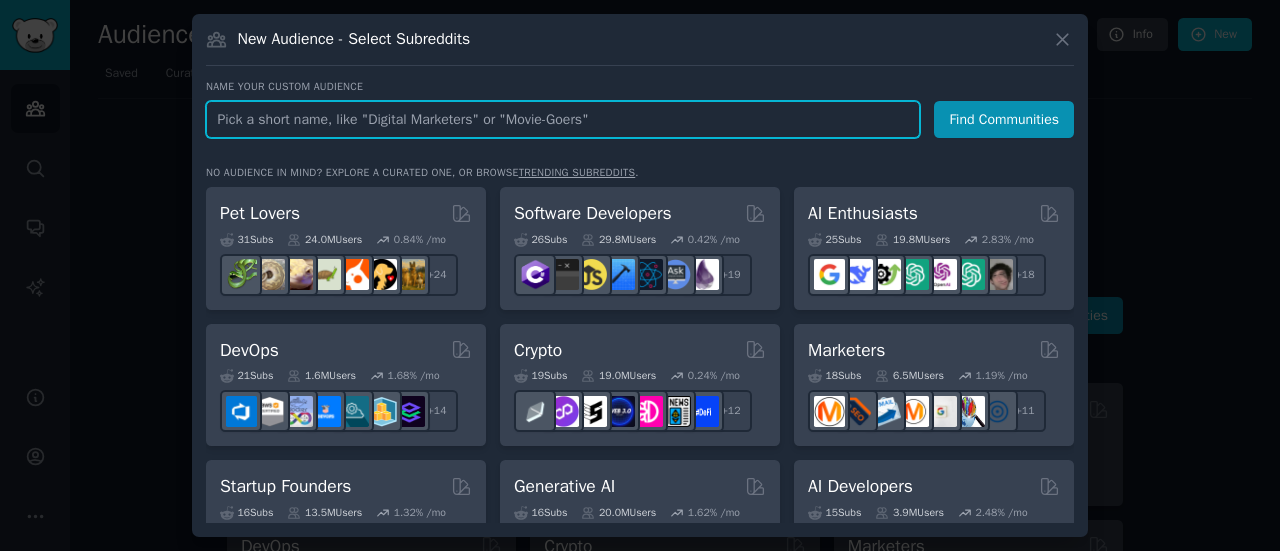 paste on "marketing" 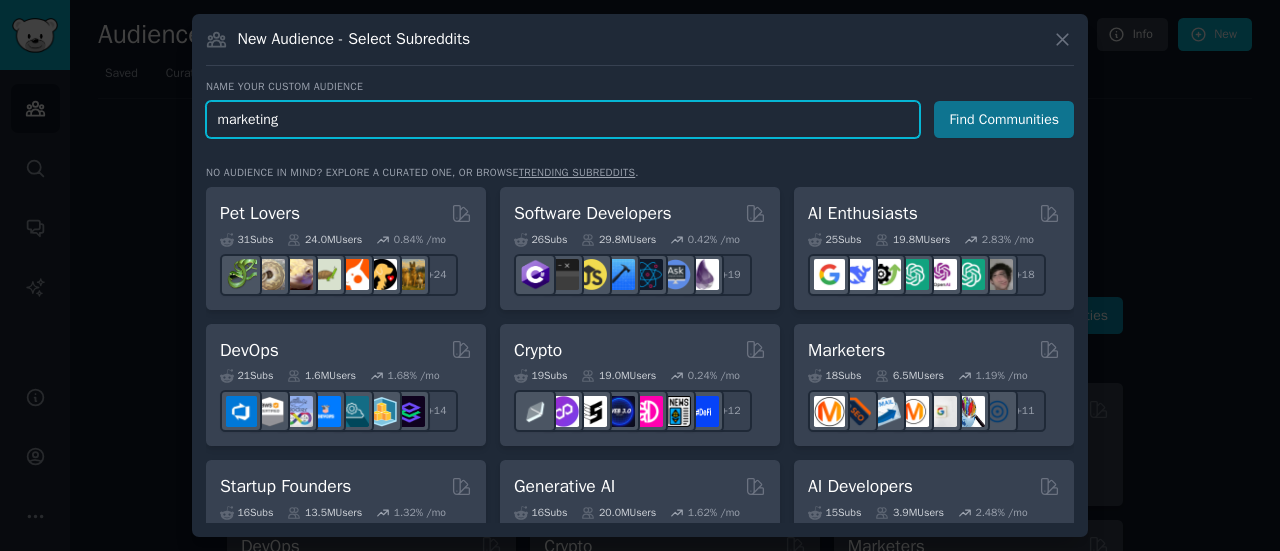 type on "marketing" 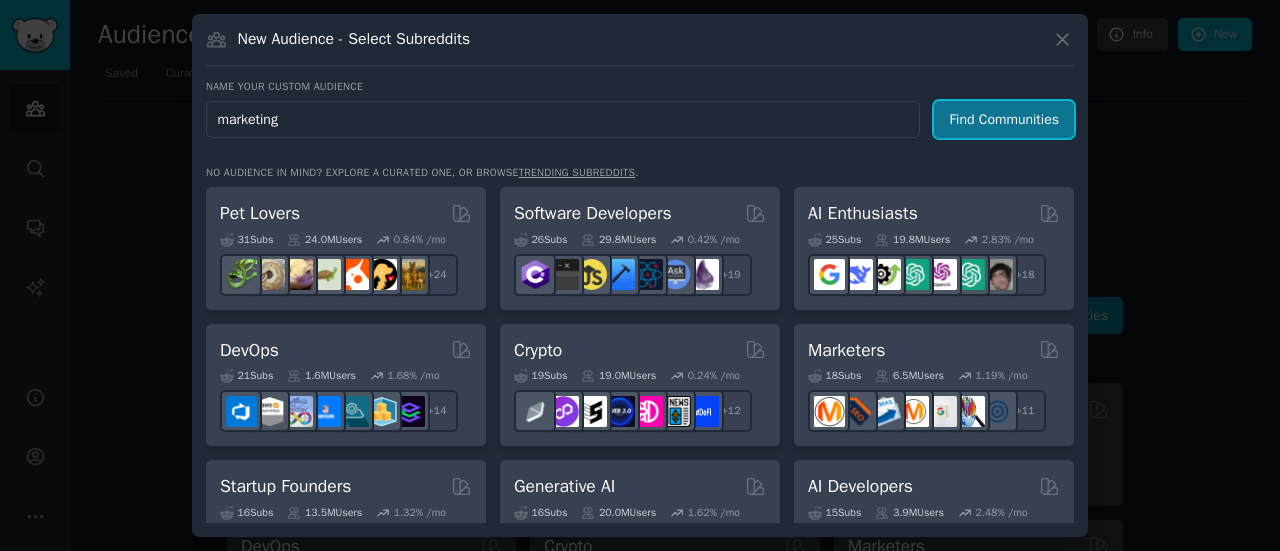 click on "Find Communities" at bounding box center (1004, 119) 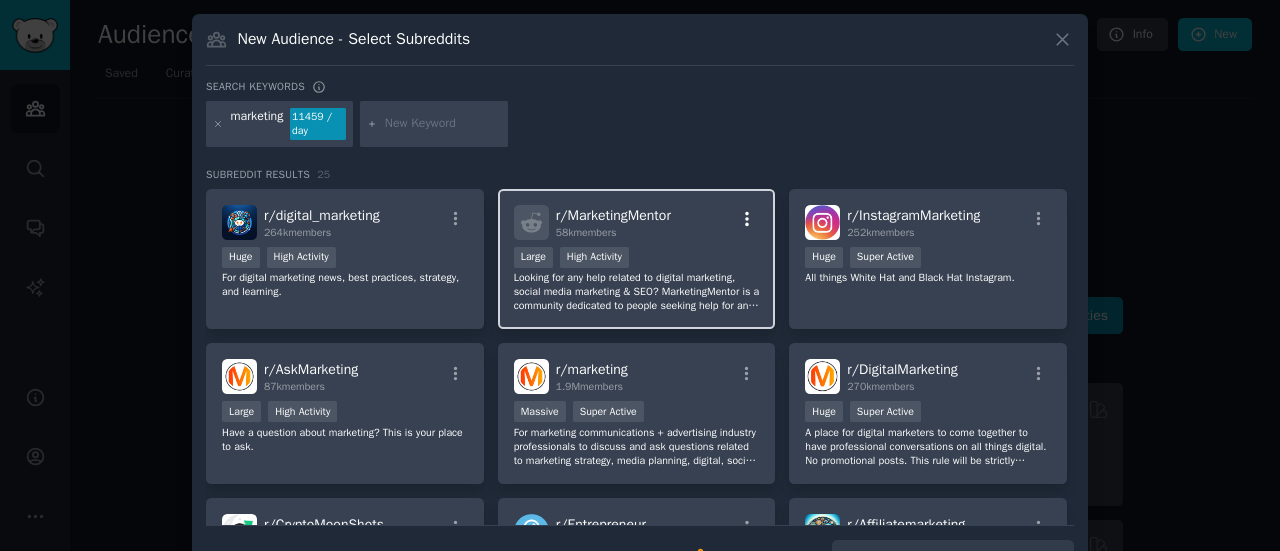 click 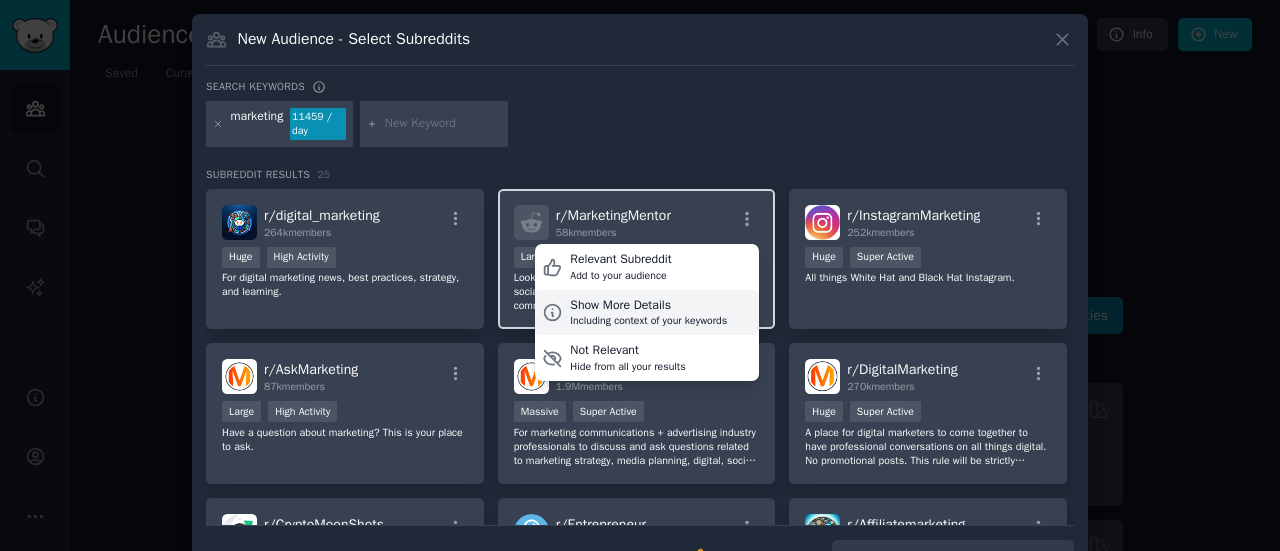 click on "Including context of your keywords" at bounding box center [648, 321] 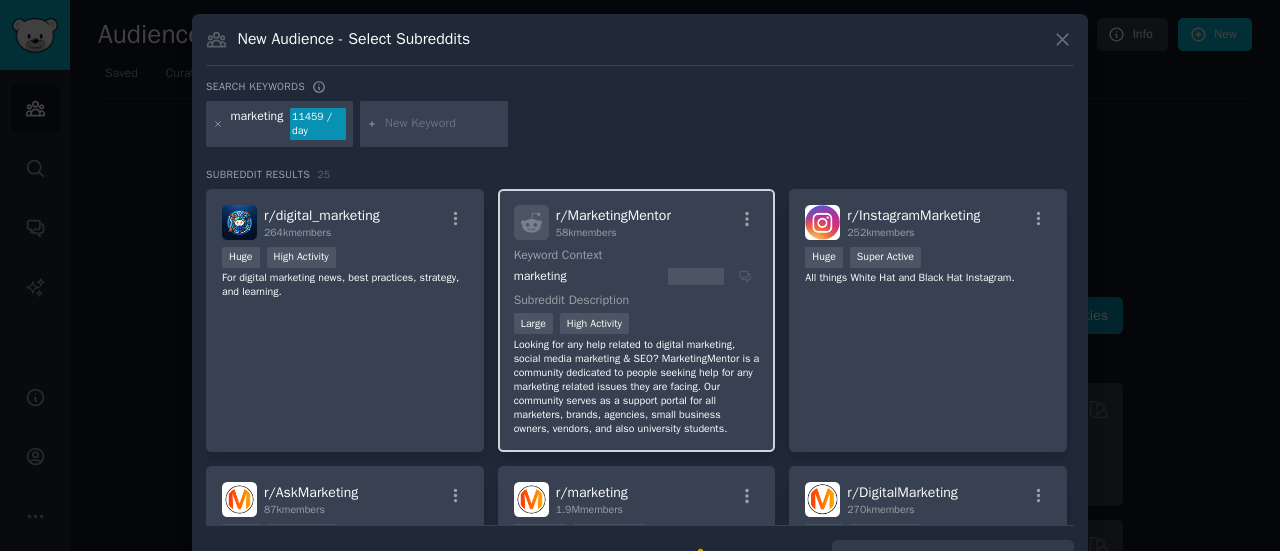 drag, startPoint x: 664, startPoint y: 337, endPoint x: 633, endPoint y: 363, distance: 40.459858 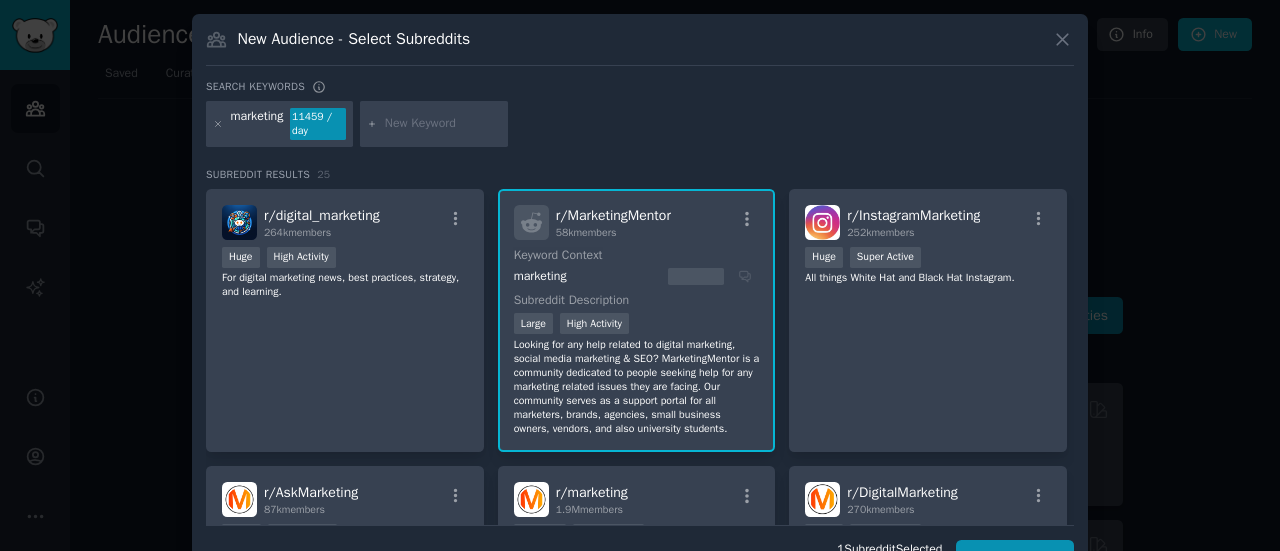 click on "r/ MarketingMentor 58k  members Keyword Context marketing Subreddit Description Large High Activity Looking for any help related to digital marketing, social media marketing & SEO? MarketingMentor is a community dedicated to people seeking help for any marketing related issues they are facing. Our community serves as a support portal for all marketers, brands, agencies, small business owners, vendors, and also university students." at bounding box center [637, 320] 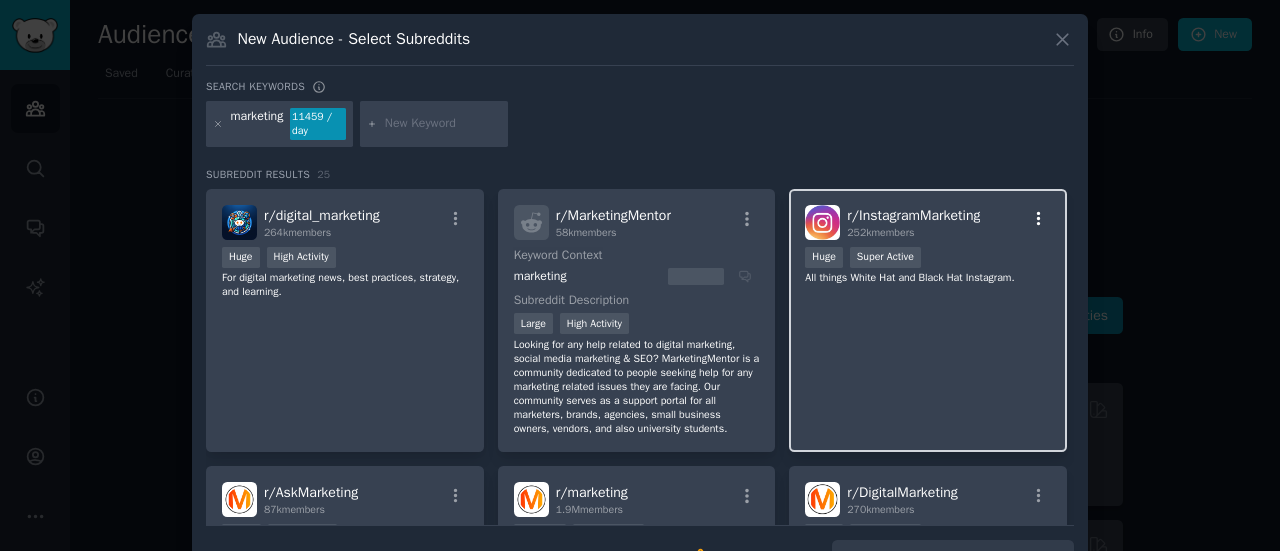 click 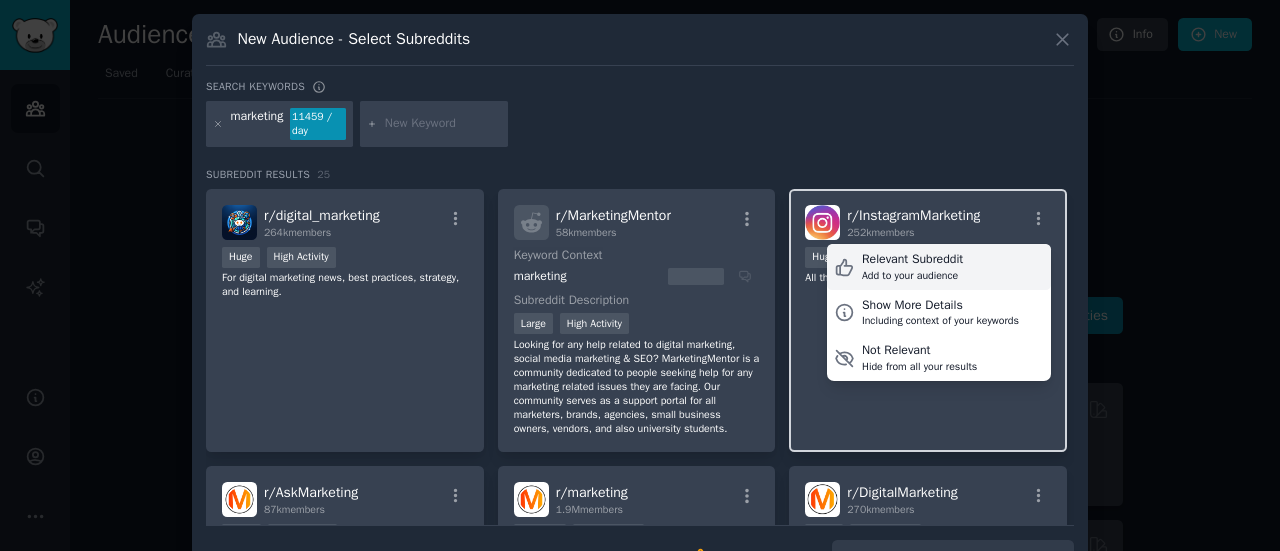 click on "Relevant Subreddit Add to your audience" at bounding box center [939, 267] 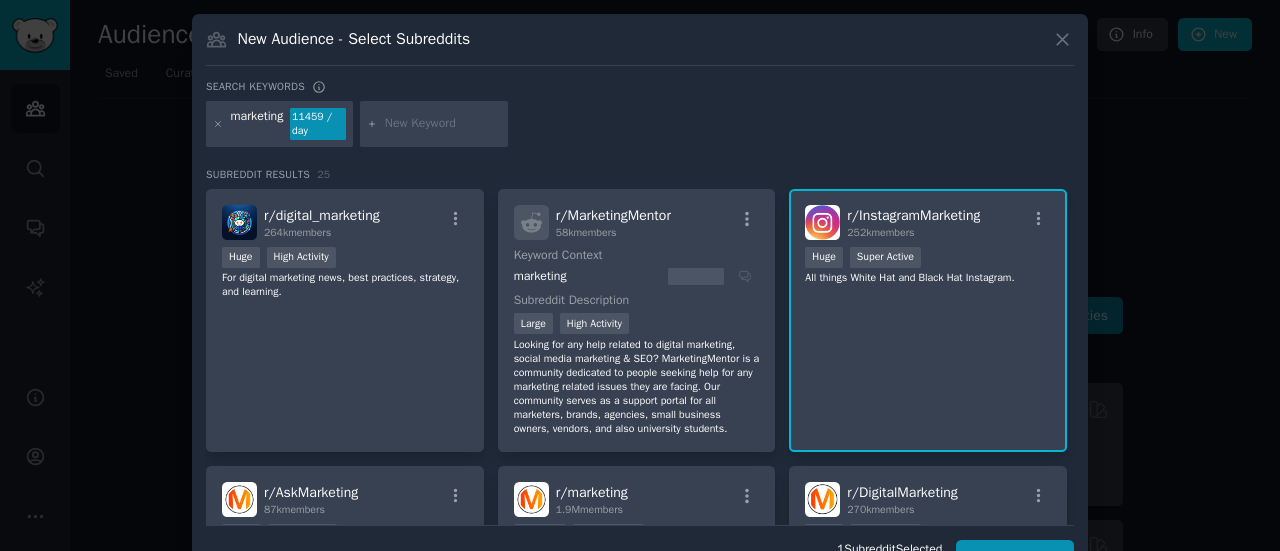 click on "r/ InstagramMarketing" at bounding box center [913, 215] 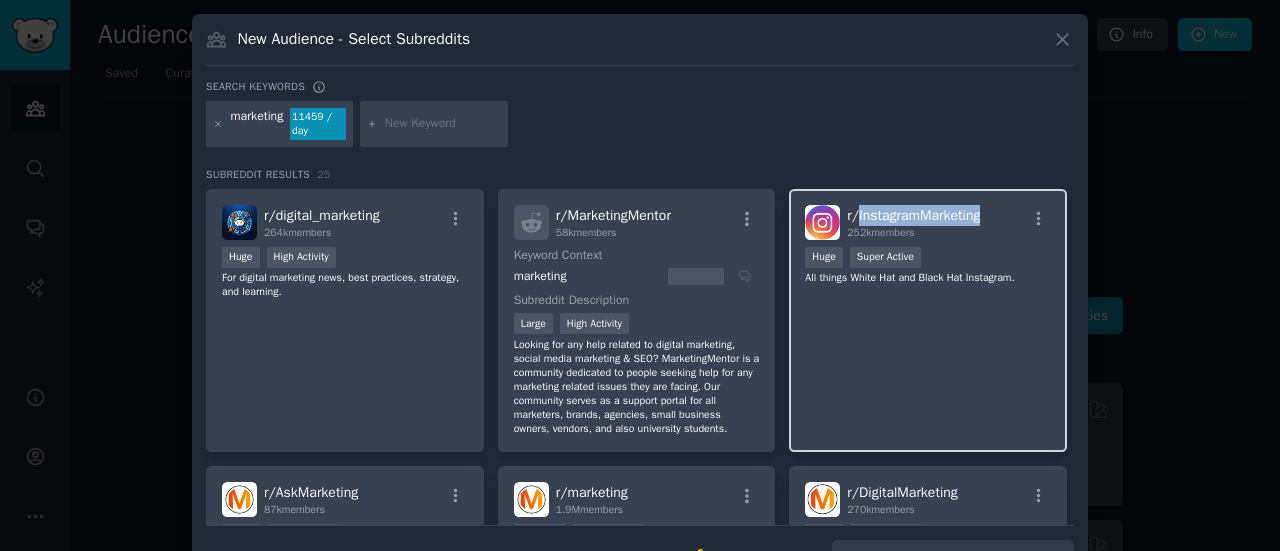 click on "r/ InstagramMarketing" at bounding box center (913, 215) 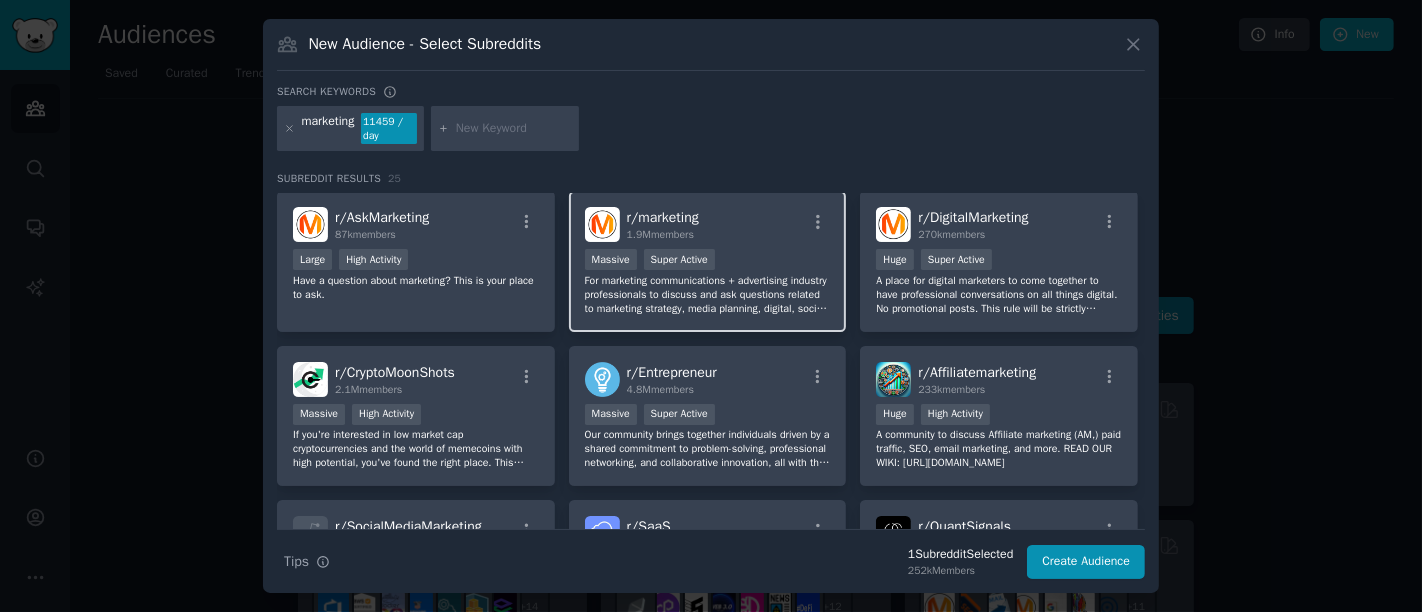 scroll, scrollTop: 474, scrollLeft: 0, axis: vertical 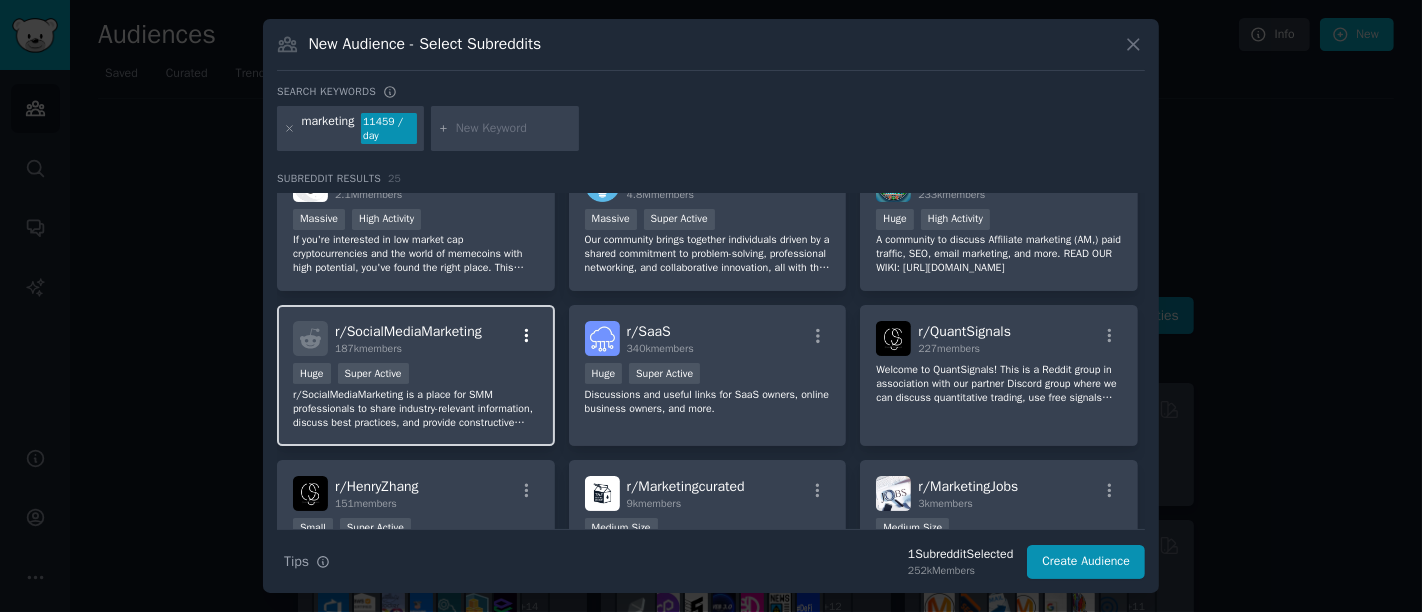 click 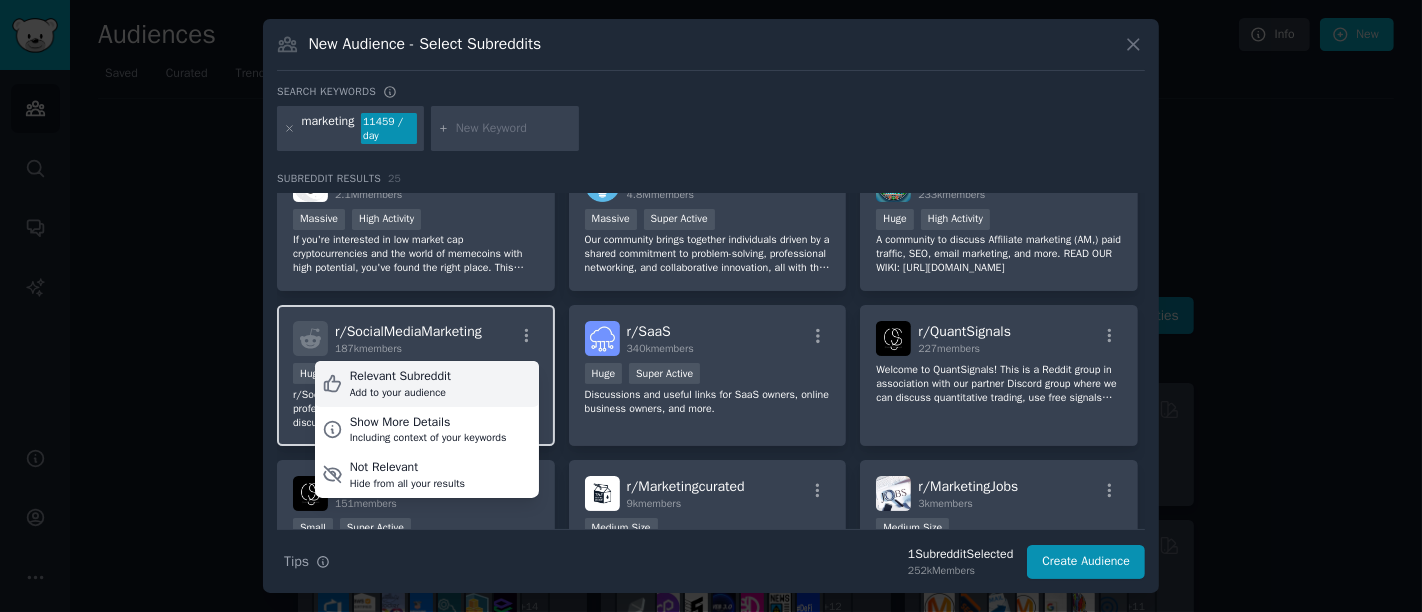 click on "Relevant Subreddit Add to your audience" at bounding box center [427, 384] 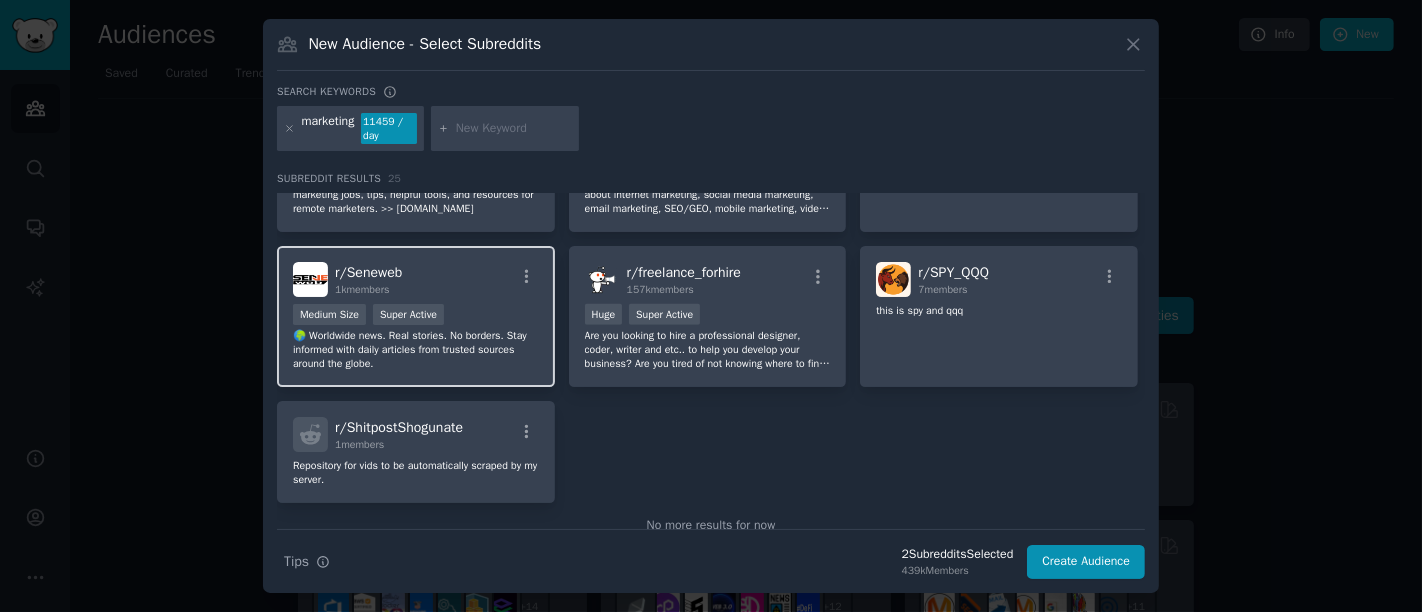 scroll, scrollTop: 1184, scrollLeft: 0, axis: vertical 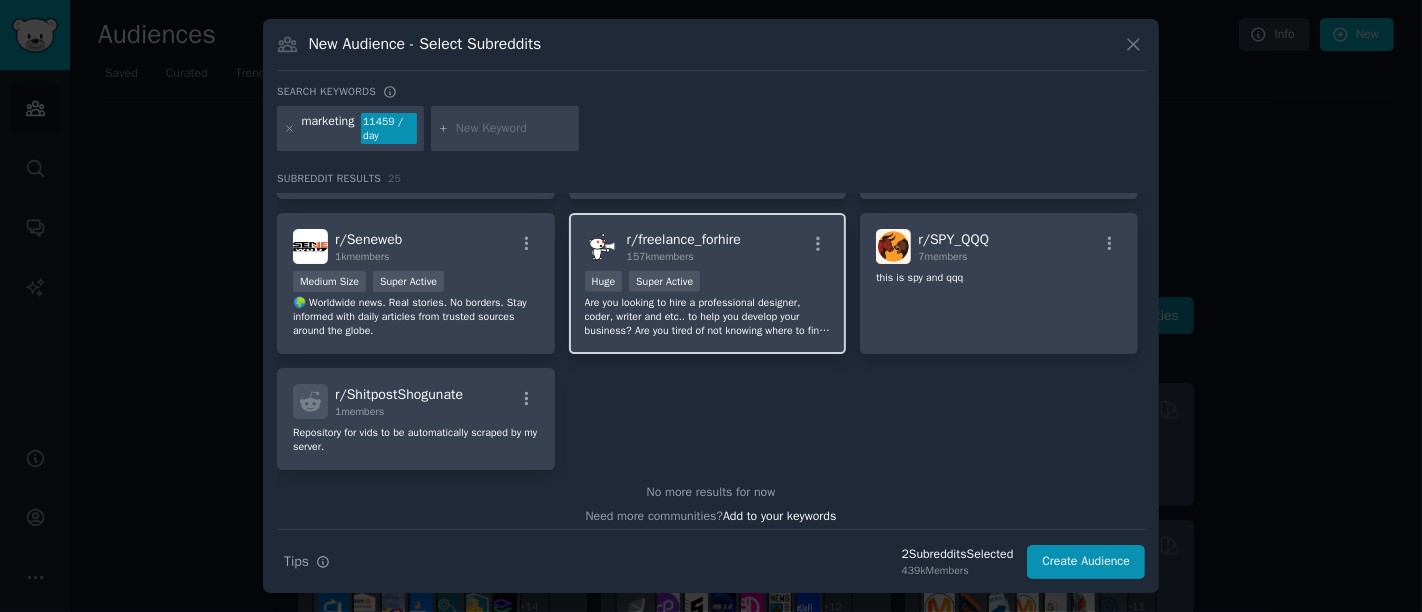 drag, startPoint x: 731, startPoint y: 272, endPoint x: 636, endPoint y: 269, distance: 95.047356 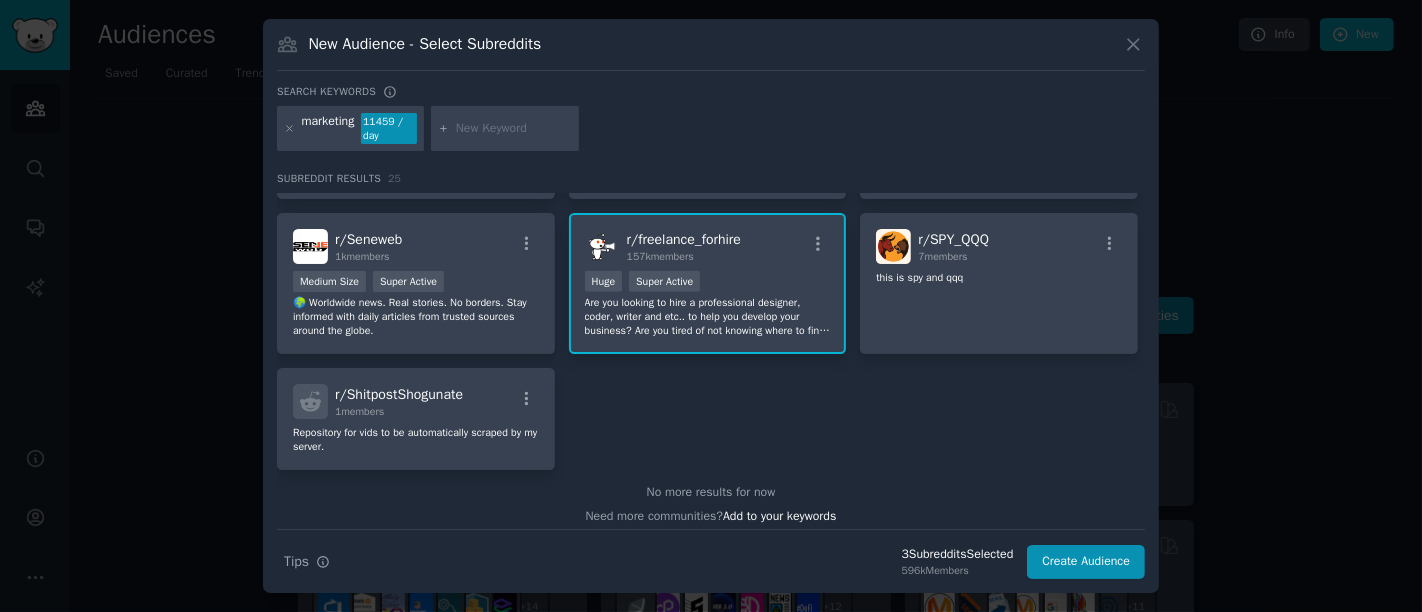 click on "r/ freelance_forhire" at bounding box center [684, 239] 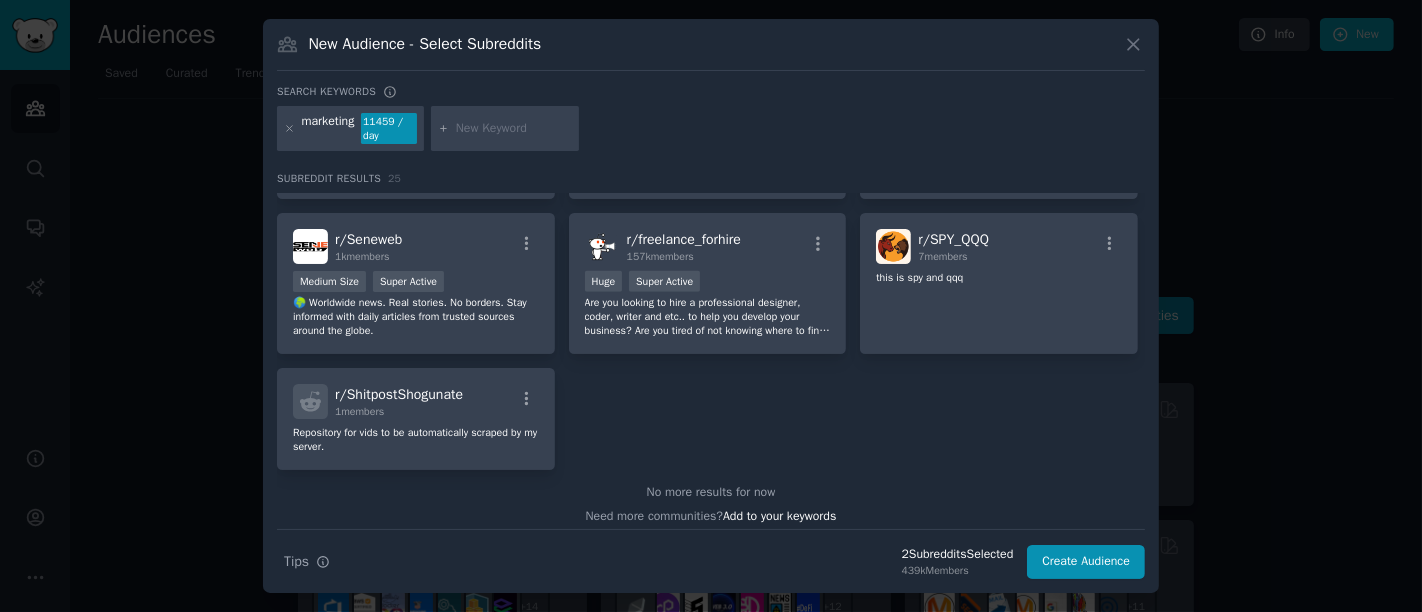 click at bounding box center (514, 129) 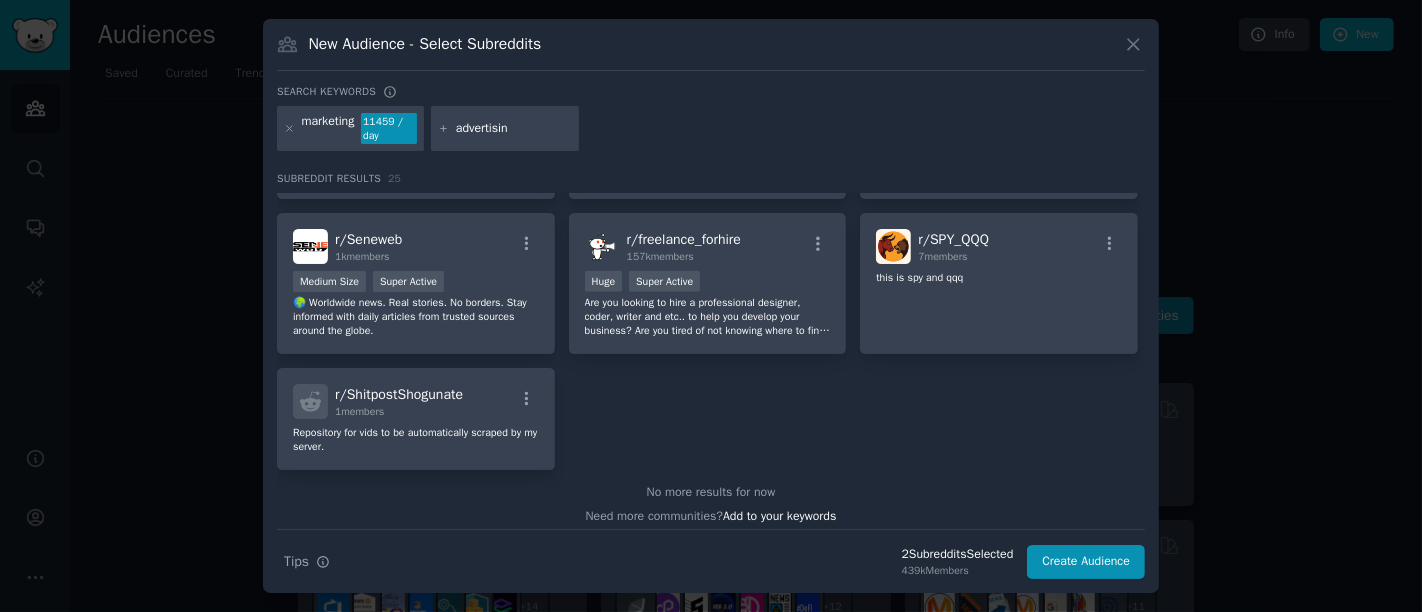 type on "advertising" 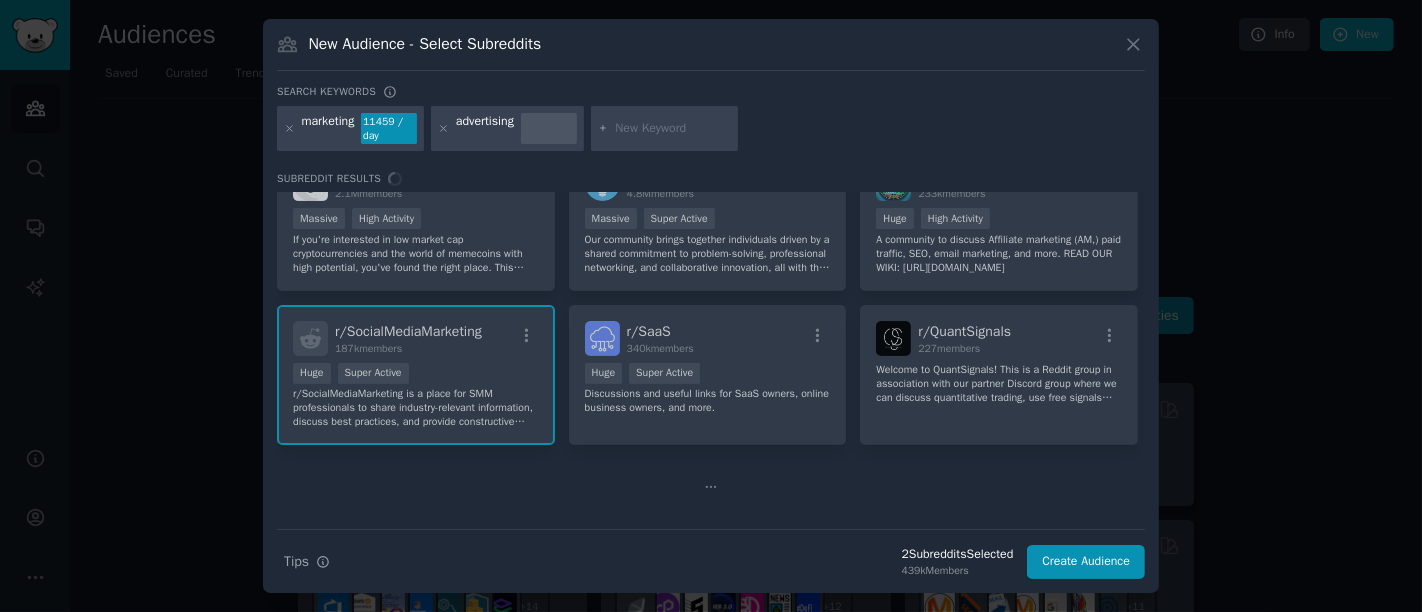 scroll, scrollTop: 0, scrollLeft: 0, axis: both 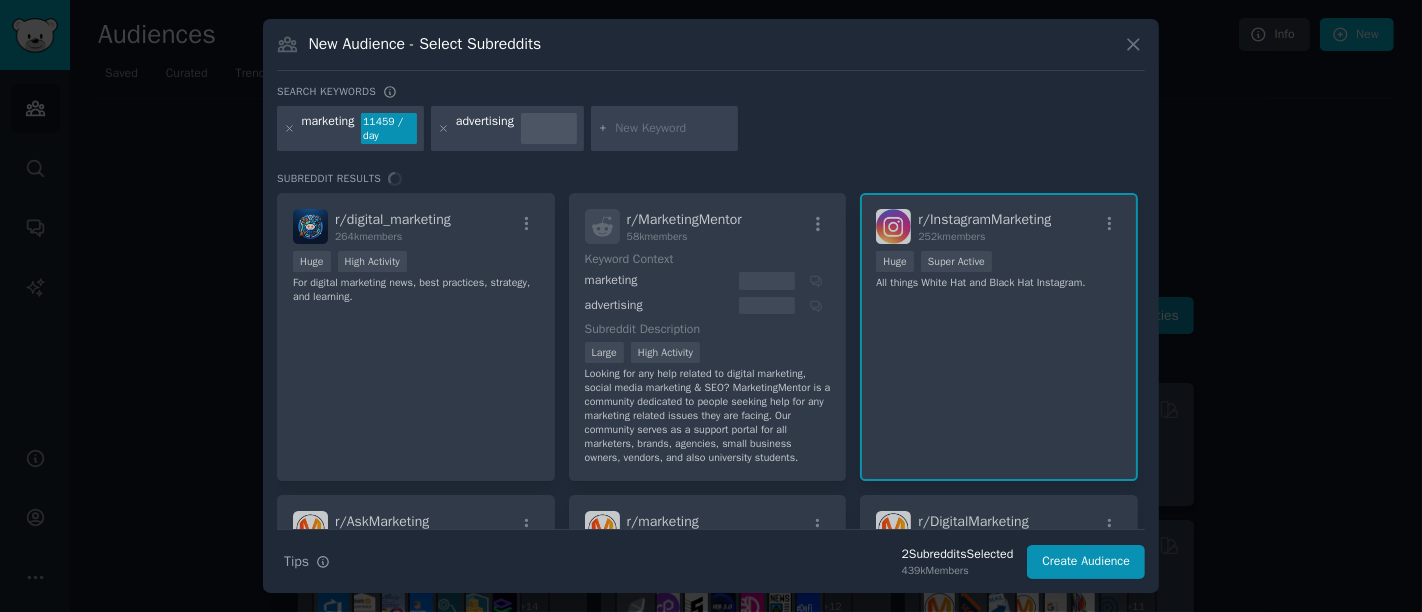 click on "marketing 11459 / day advertising" at bounding box center (711, 132) 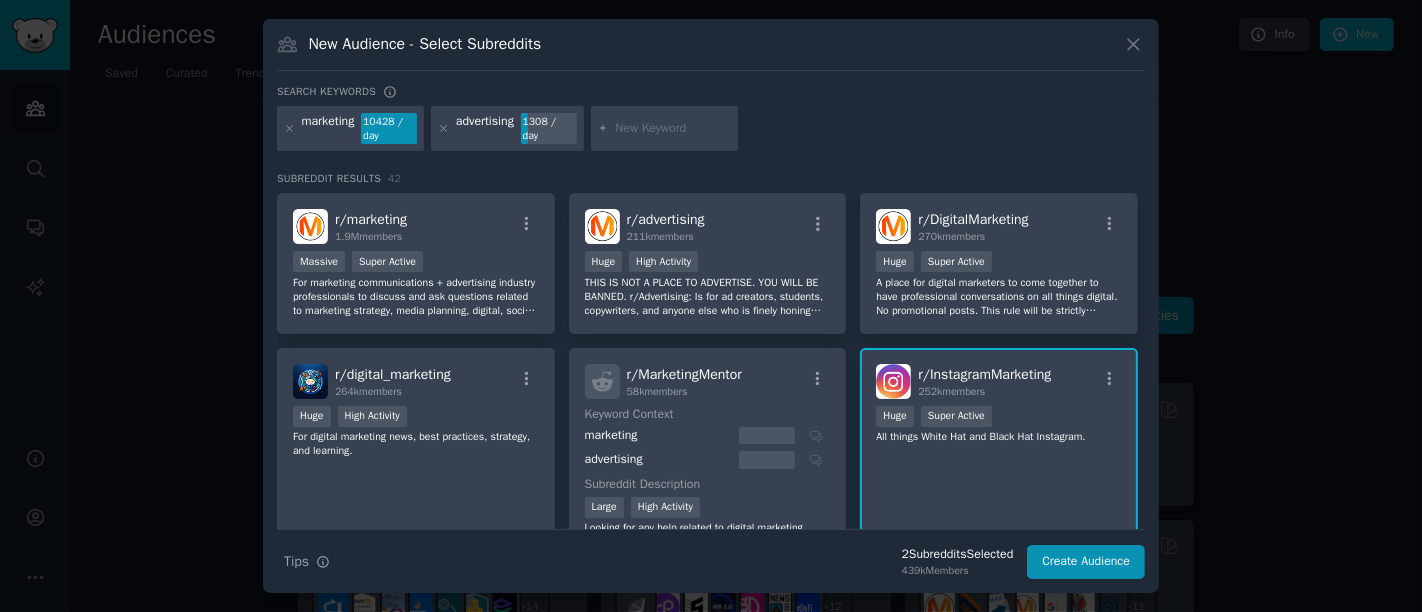 scroll, scrollTop: 111, scrollLeft: 0, axis: vertical 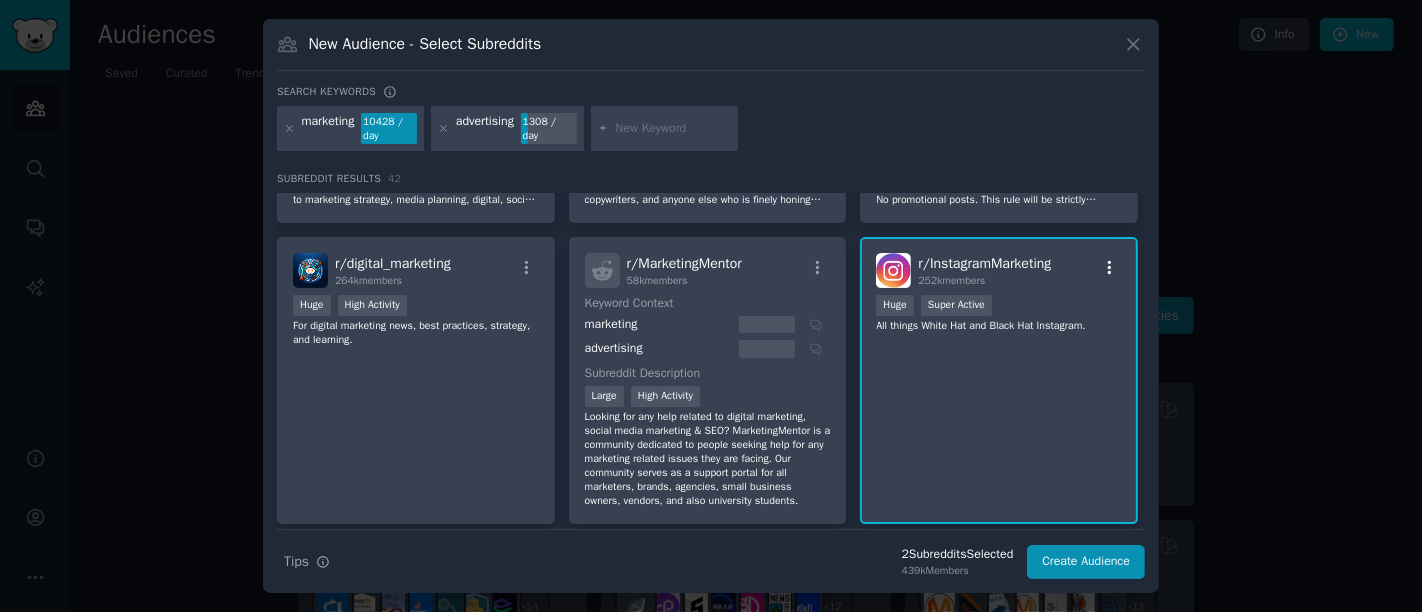 click 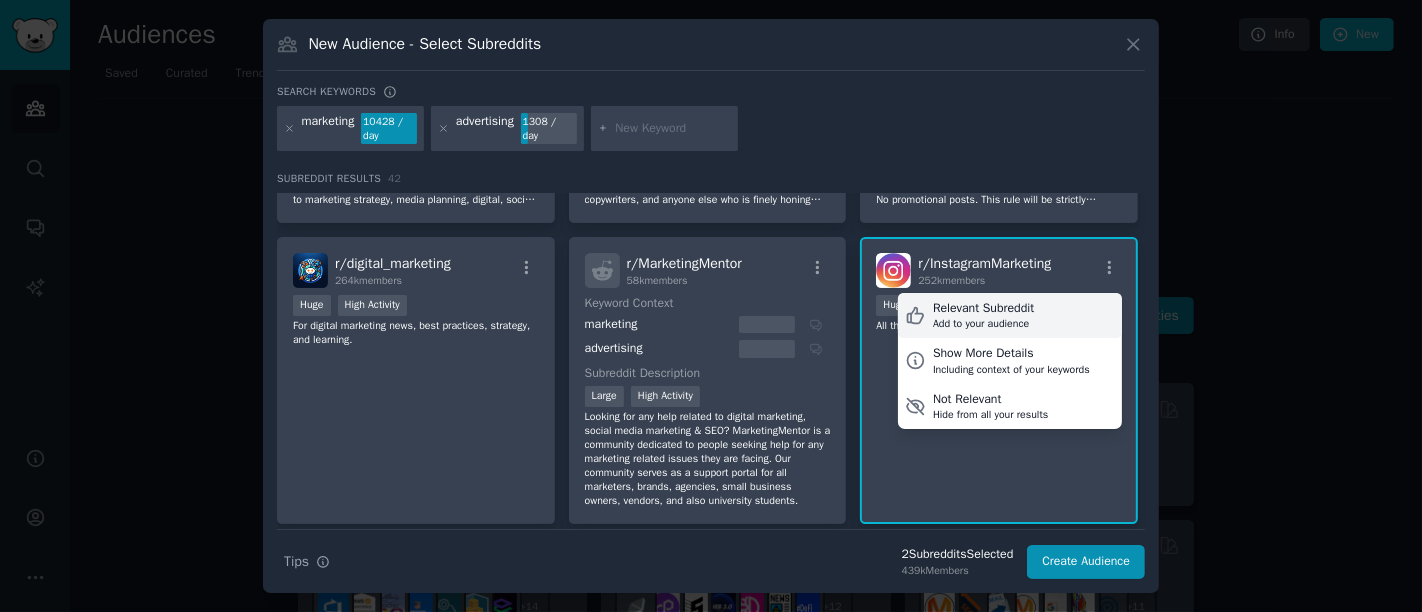 click on "Relevant Subreddit Add to your audience" at bounding box center [1010, 316] 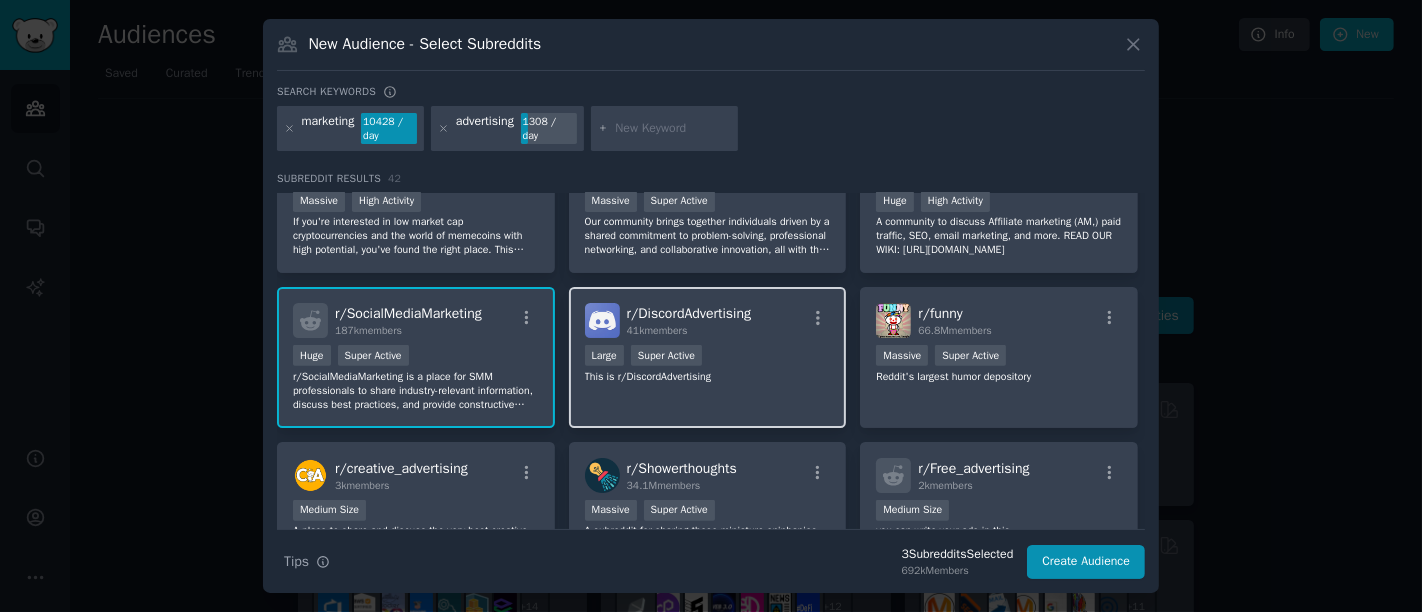 scroll, scrollTop: 716, scrollLeft: 0, axis: vertical 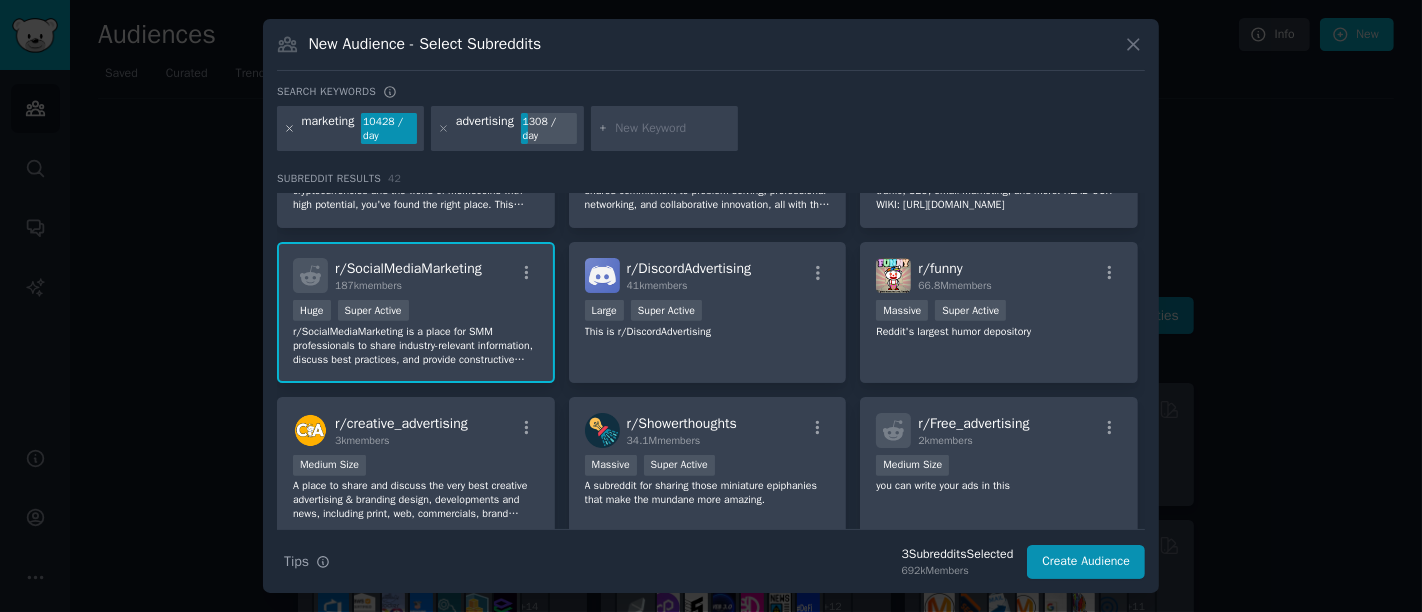 click 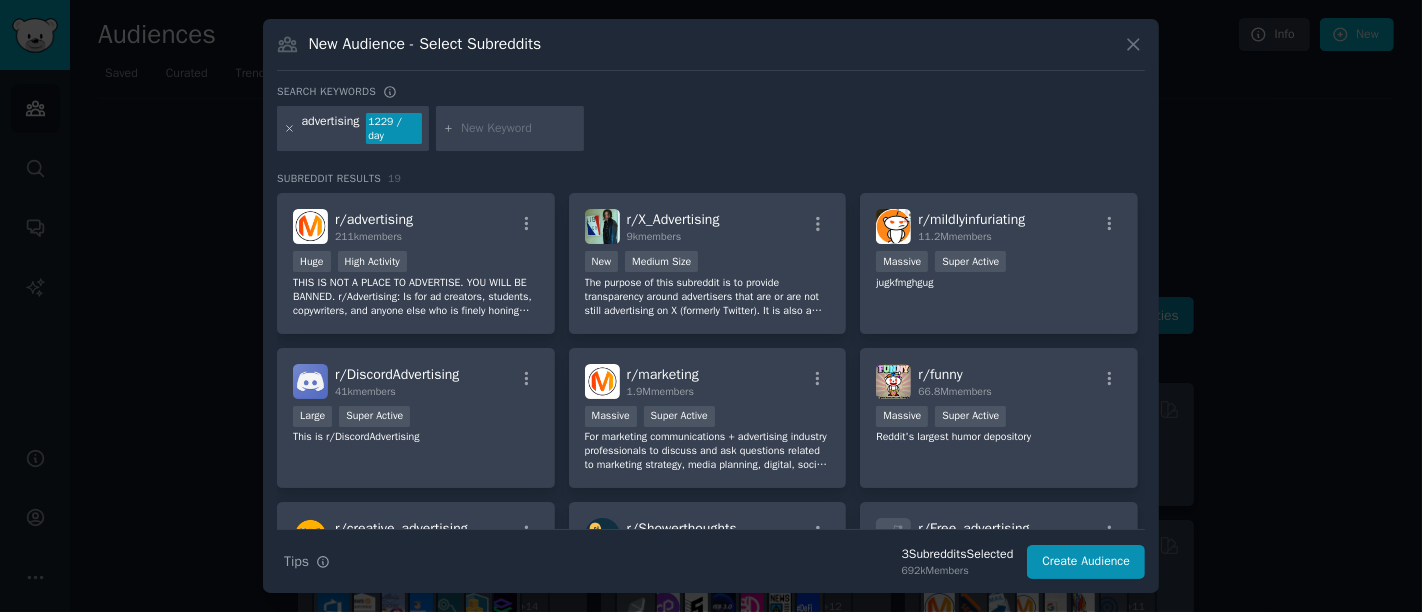 click 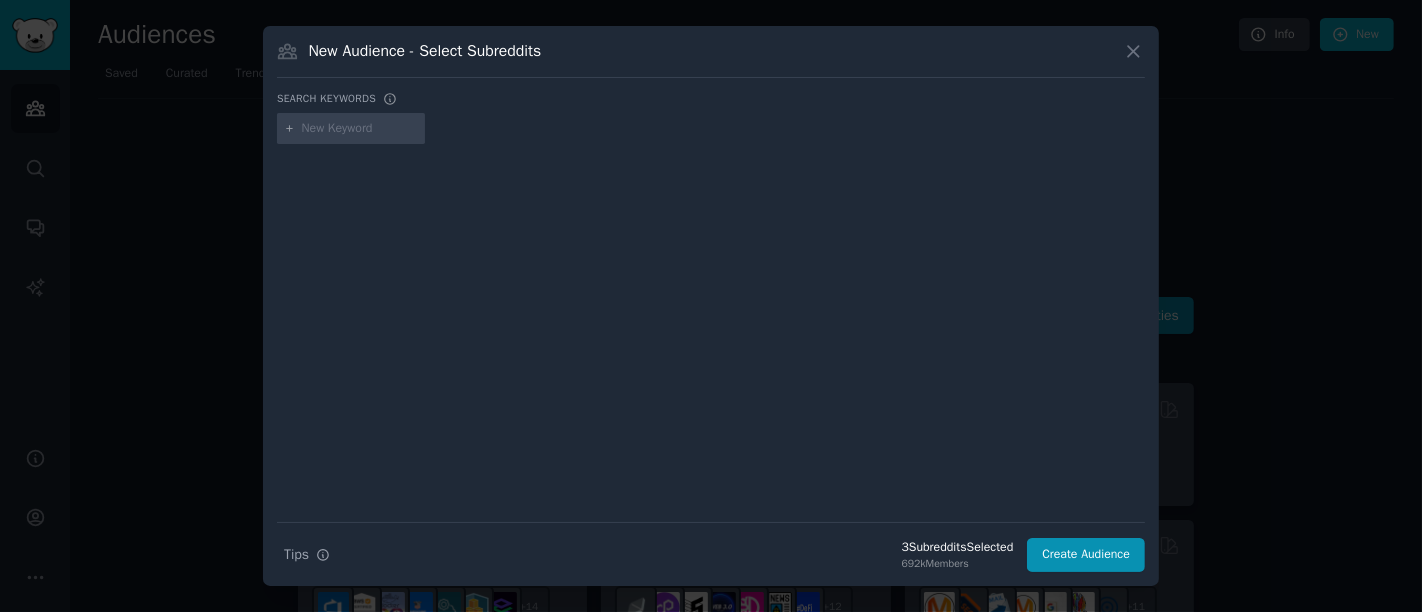 click at bounding box center (360, 129) 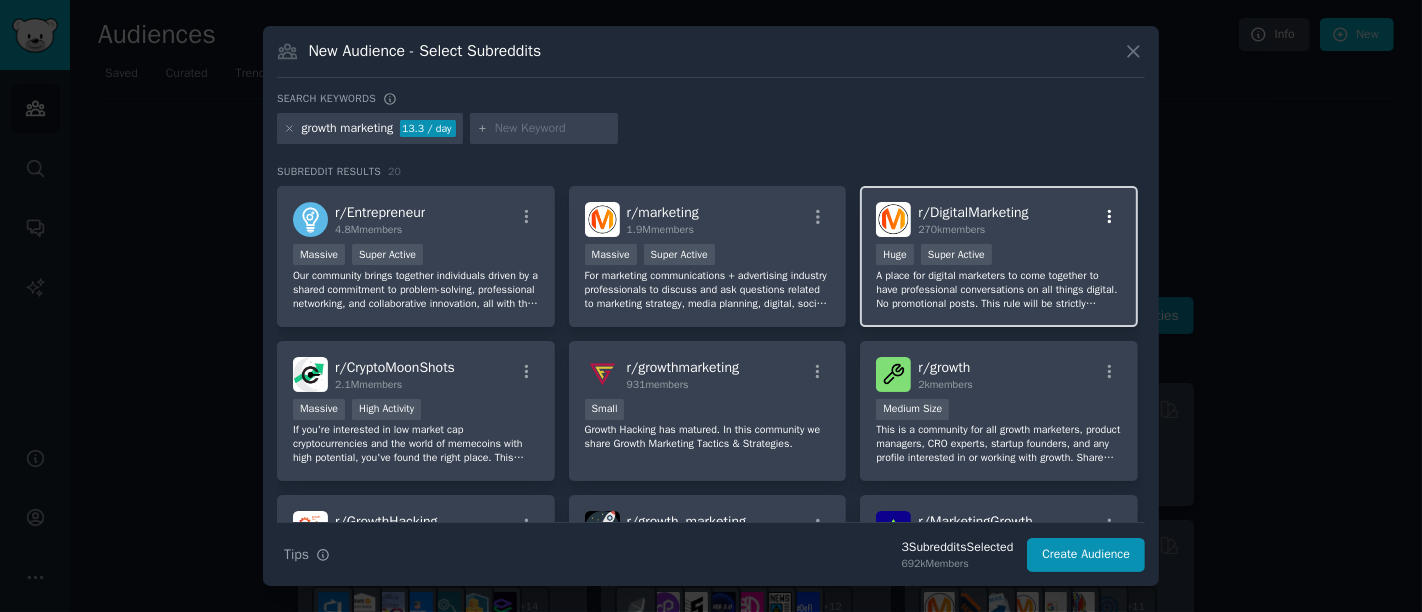 click 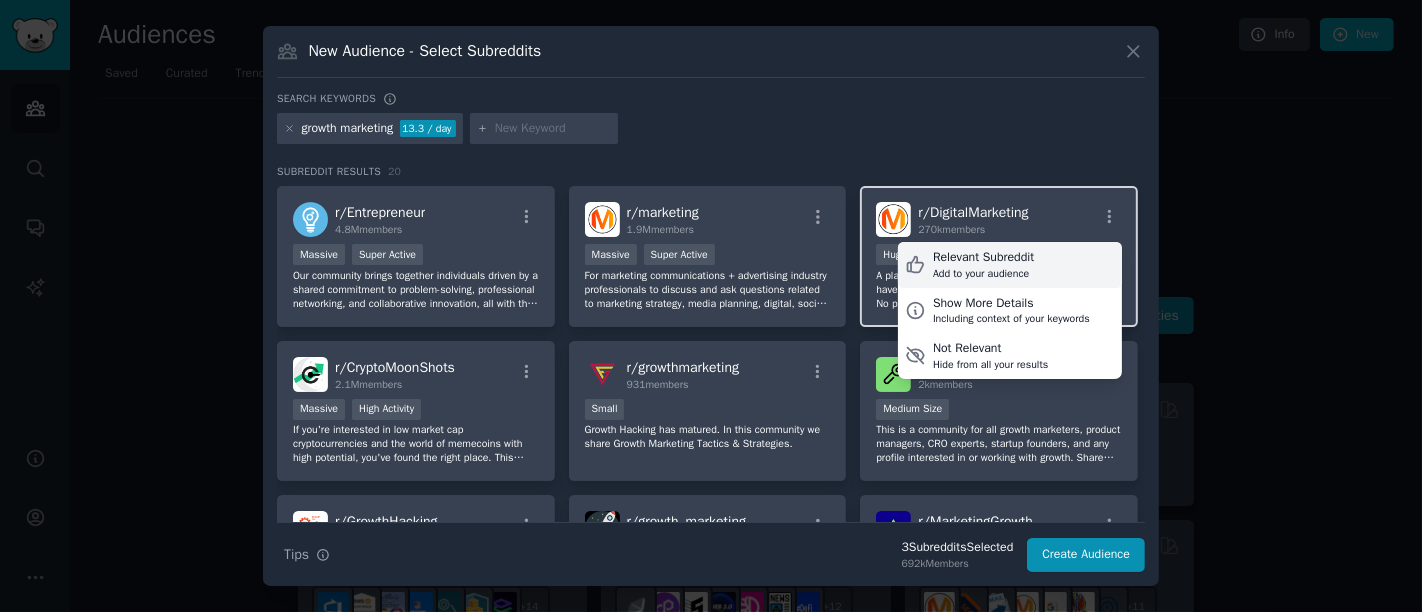 click on "Relevant Subreddit Add to your audience" at bounding box center [1010, 265] 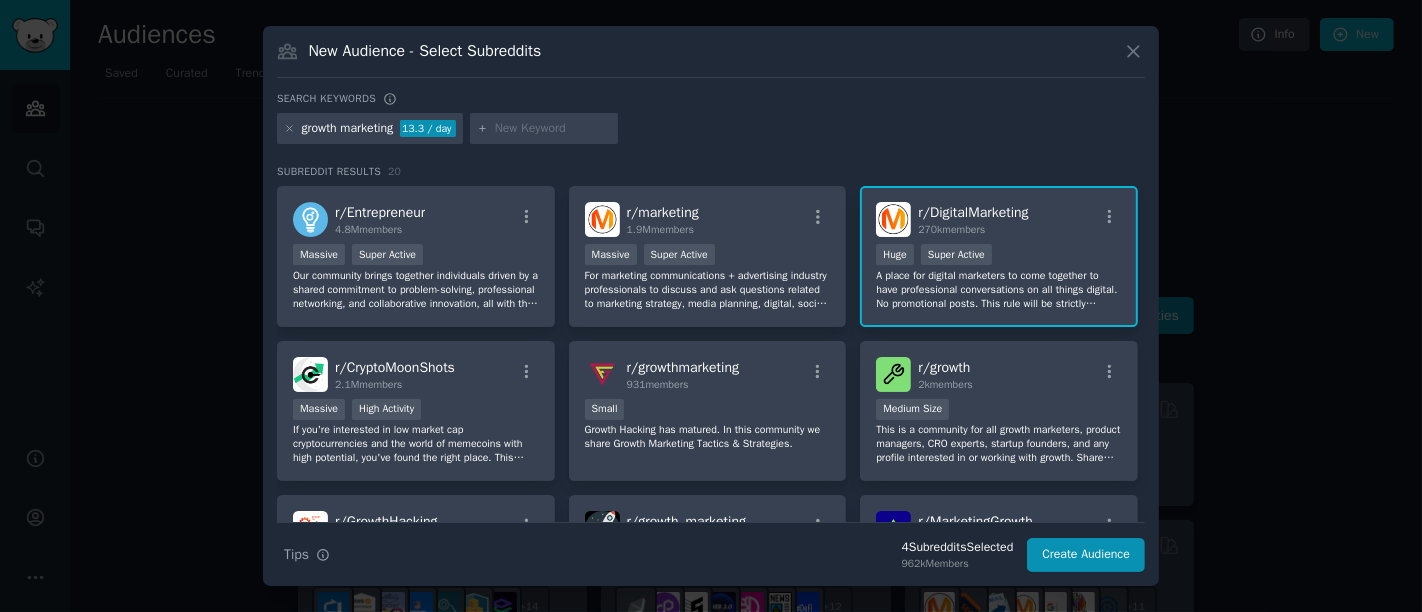 click on "New Audience - Select Subreddits Search keywords Try a 2-4 keywords your audience might mention growth marketing 13.3 / day Subreddit Results 20 r/ Entrepreneur 4.8M  members Massive Super Active Our community brings together individuals driven by a shared commitment to problem-solving, professional networking, and collaborative innovation, all with the goal of making a positive impact. We welcome a diverse range of pursuits, from side projects and small businesses to venture-backed startups and solo ventures. However, this is a space for genuine connection and exchange of ideas, not self-promotion. Please refrain from promoting personal blogs, consulting services, books, MLMs, opinions. r/ marketing 1.9M  members Massive Super Active r/ DigitalMarketing 270k  members Huge Super Active A place for digital marketers to come together to have professional conversations on all things digital.
No promotional posts. This rule will be strictly enforced. r/ CryptoMoonShots 2.1M  members Massive High Activity r/ 931" at bounding box center [711, 306] 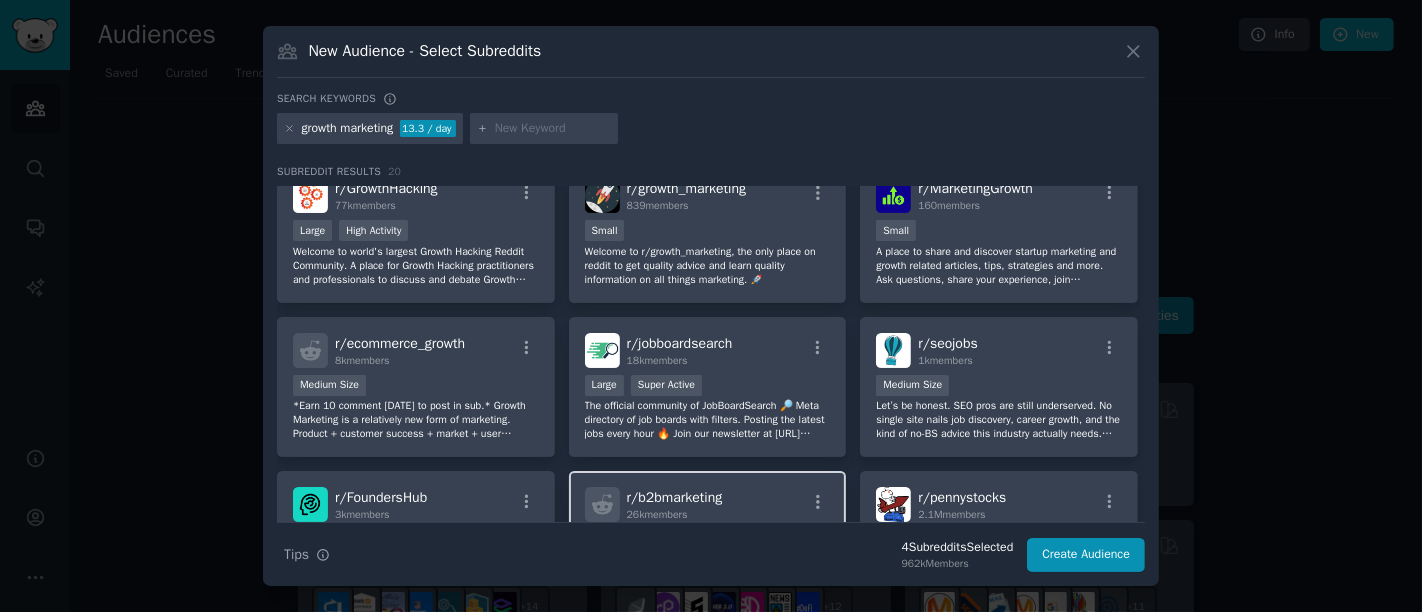 scroll, scrollTop: 654, scrollLeft: 0, axis: vertical 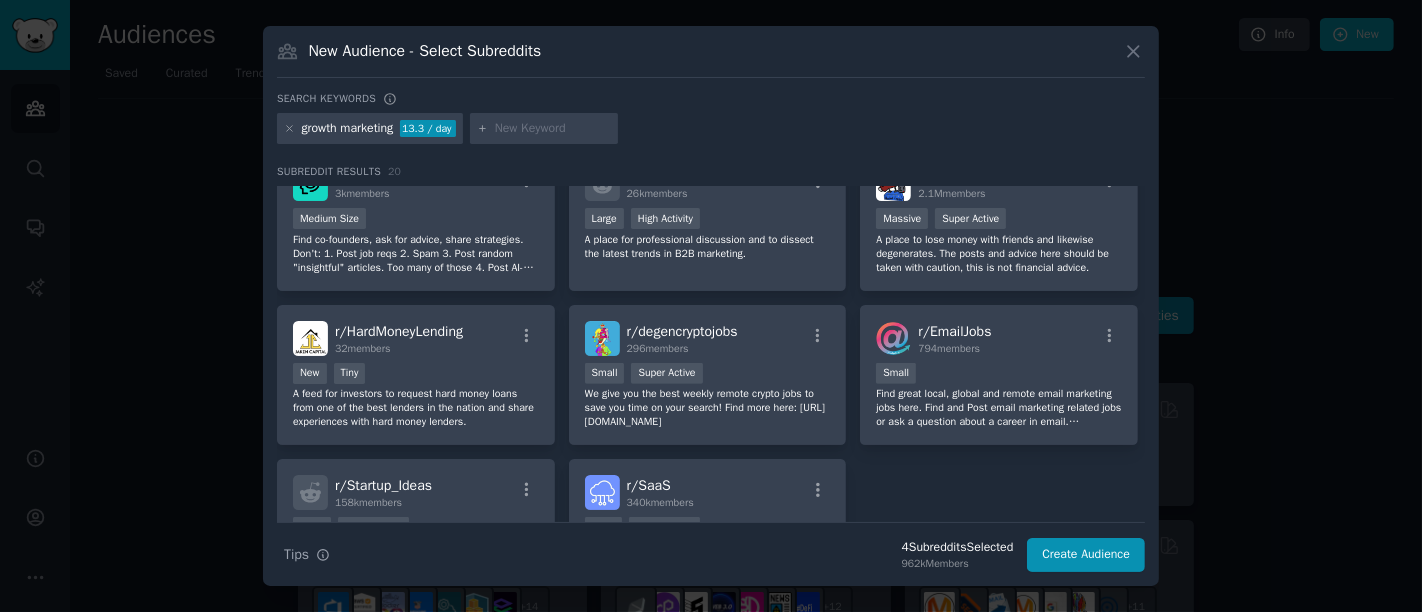 click at bounding box center (553, 129) 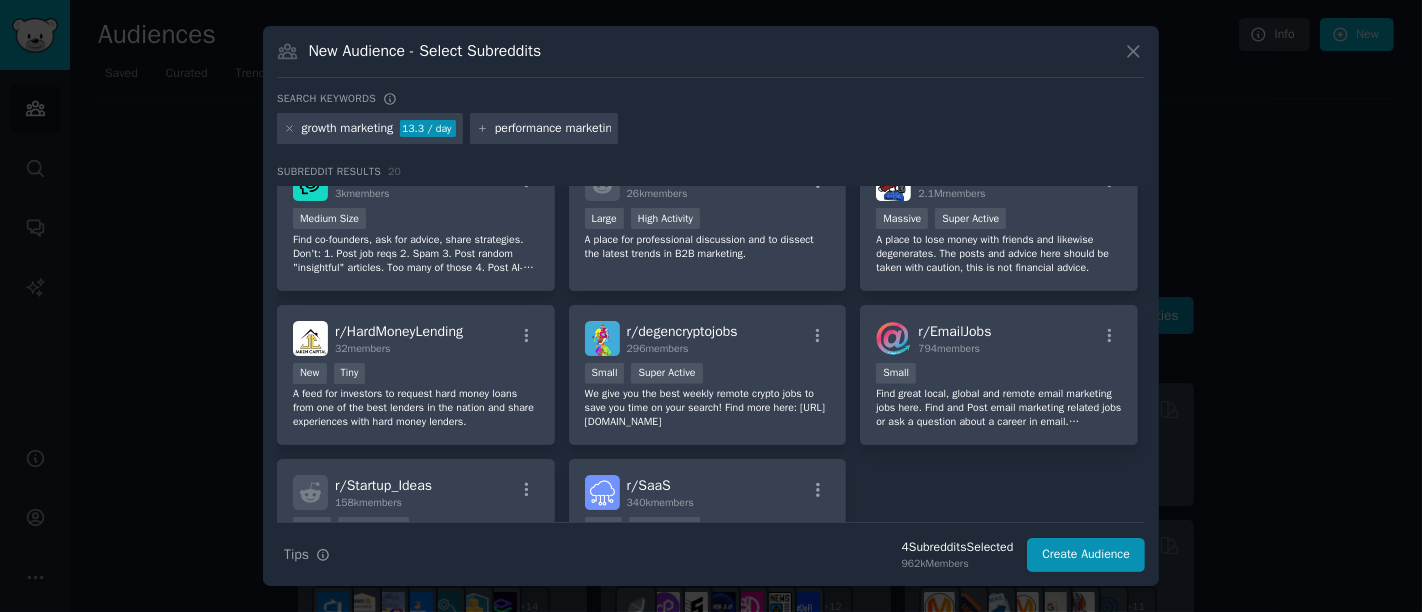 type on "performance marketing" 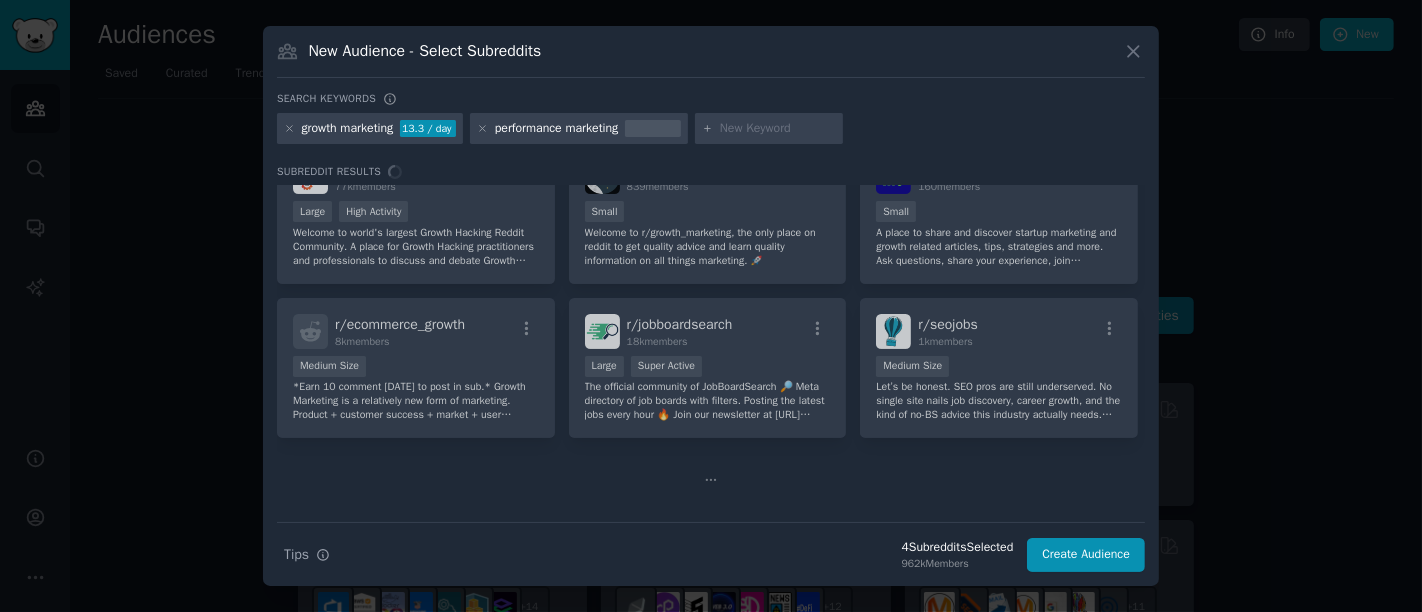 scroll, scrollTop: 0, scrollLeft: 0, axis: both 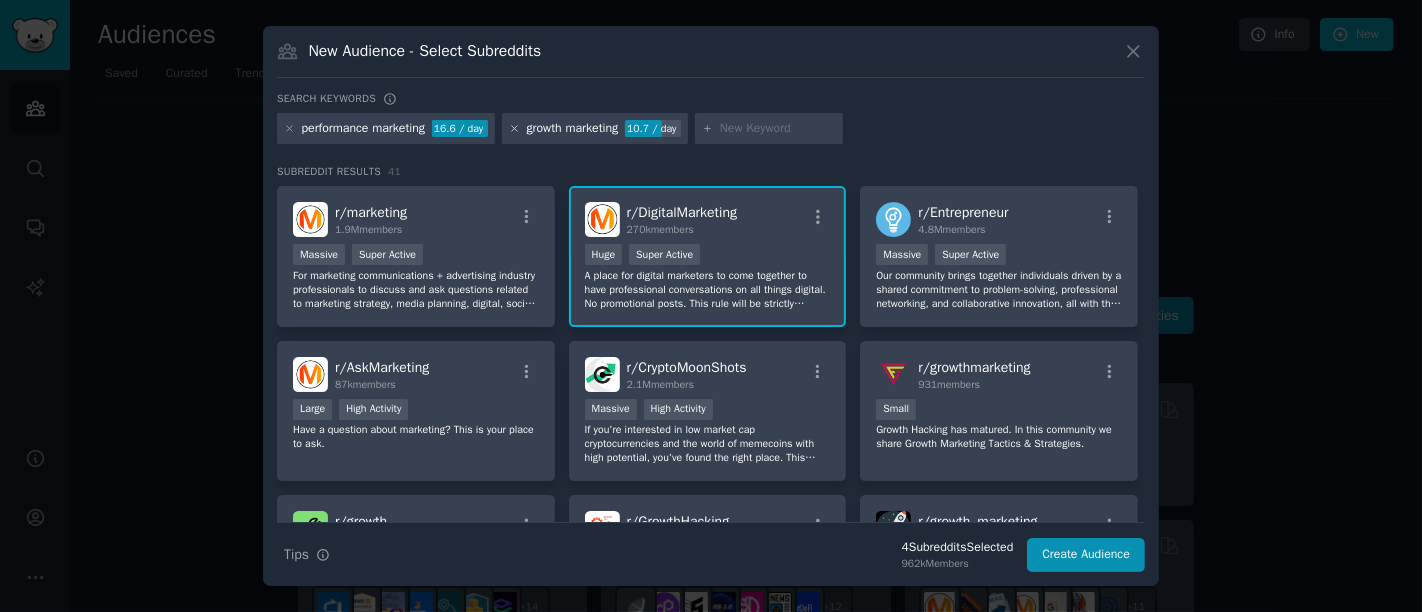 click 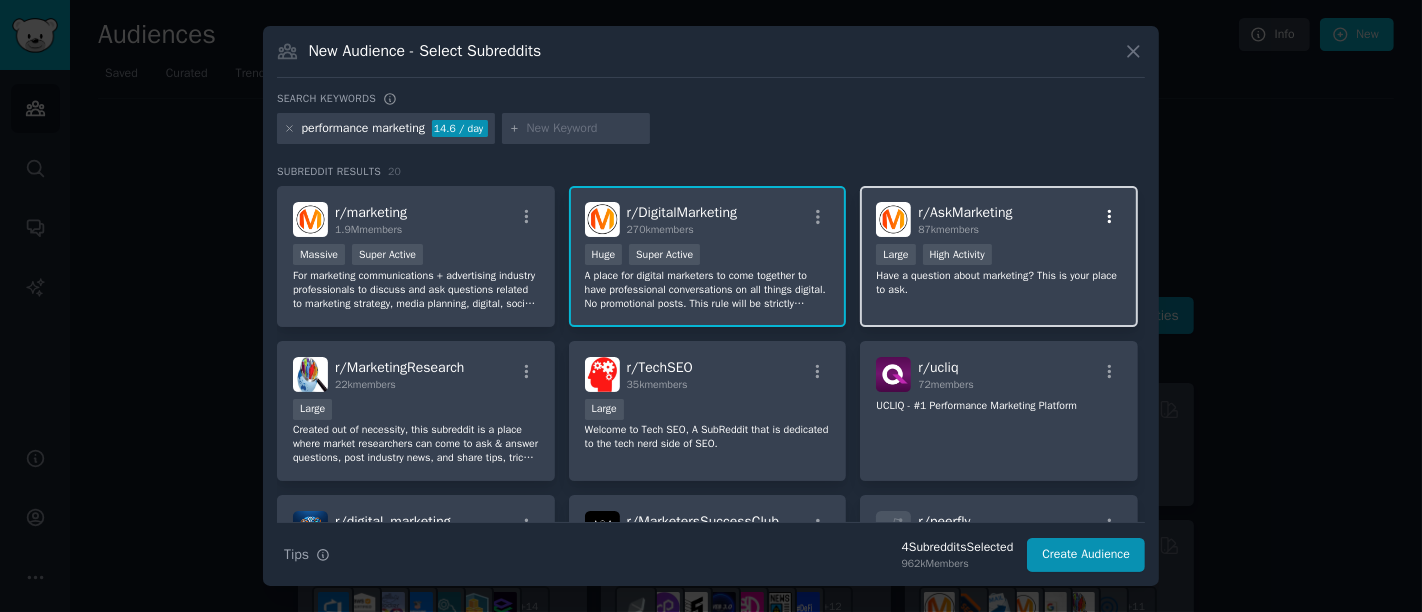 click 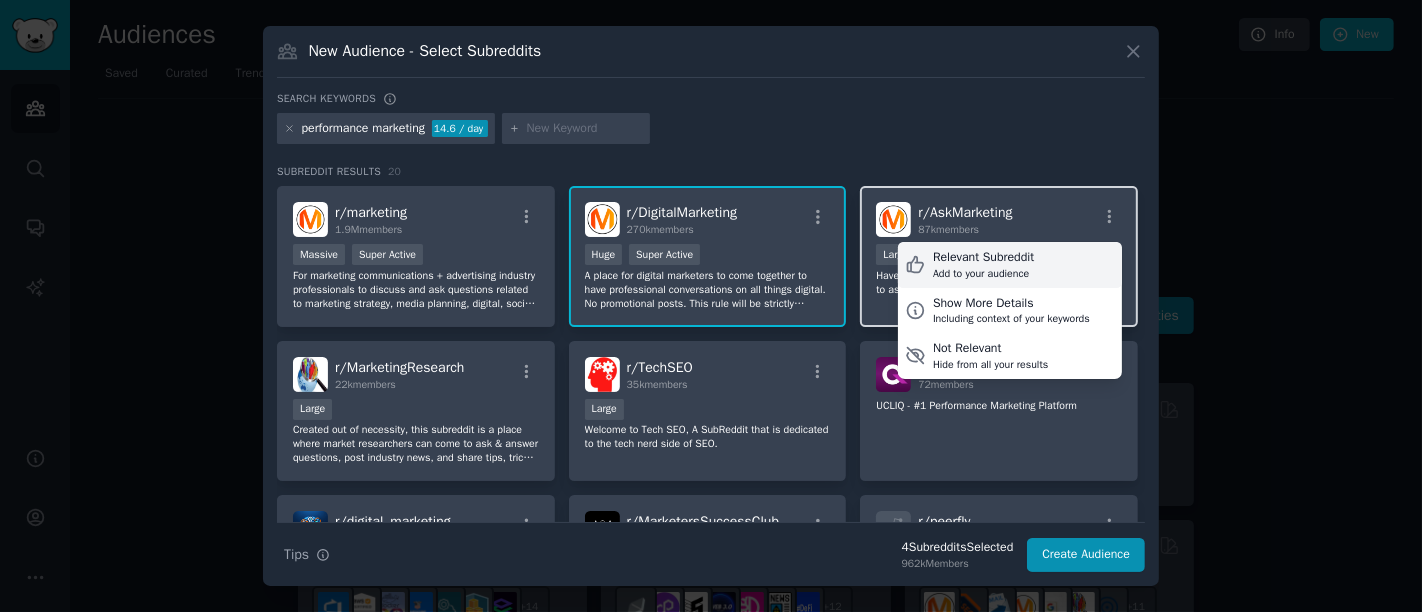 click on "Relevant Subreddit" at bounding box center (983, 258) 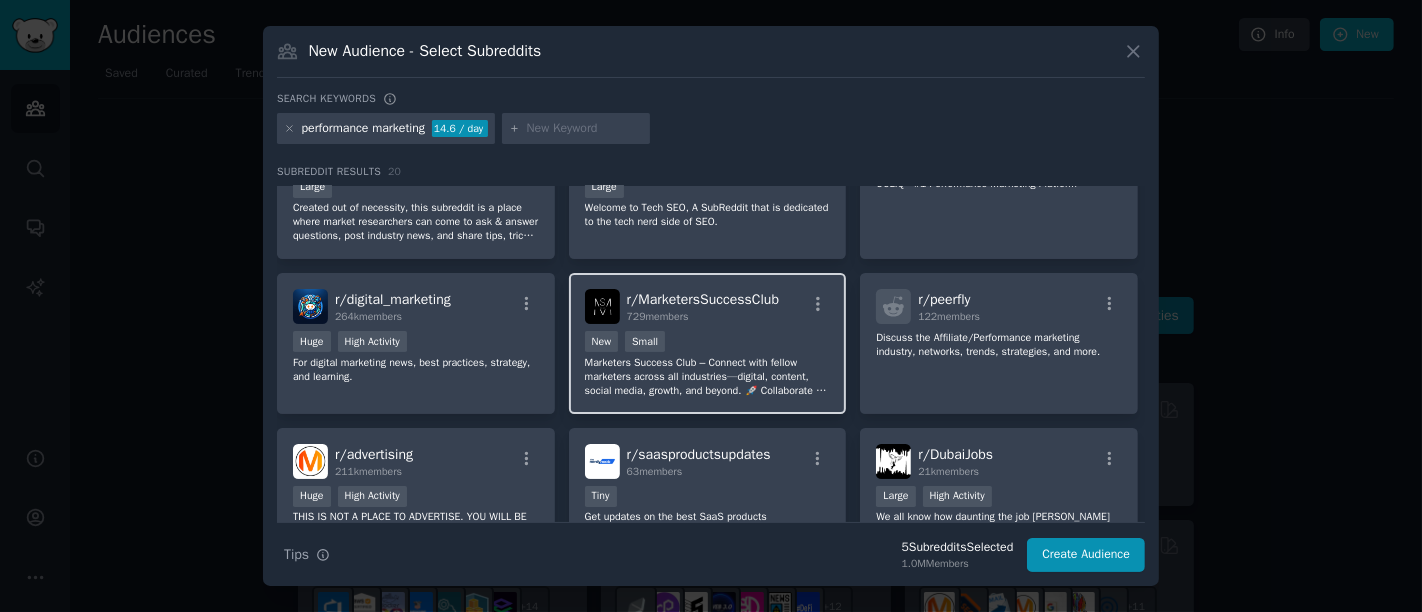 scroll, scrollTop: 444, scrollLeft: 0, axis: vertical 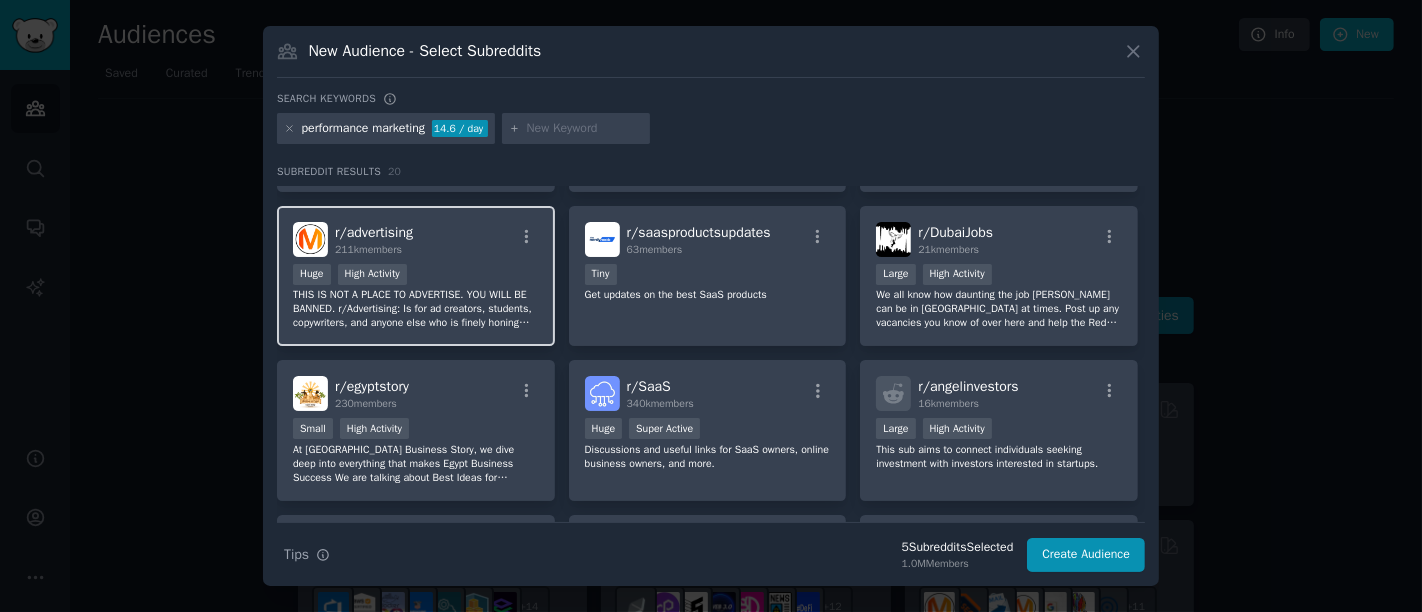 click on "r/ advertising 211k  members Huge High Activity THIS IS NOT A PLACE TO ADVERTISE. YOU WILL BE BANNED.
r/Advertising: Is for ad creators, students, copywriters, and anyone else who is finely honing their reverse banner blindness for professional reasons." at bounding box center (416, 276) 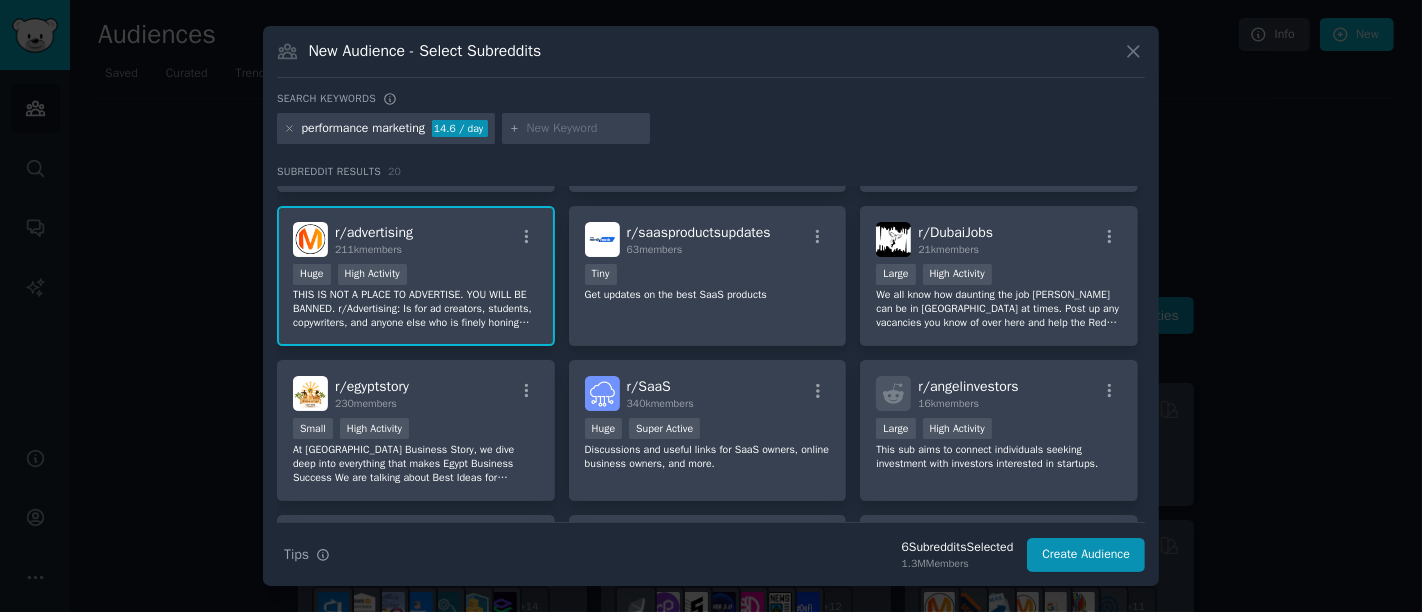 click on "performance marketing 14.6 / day" at bounding box center [711, 132] 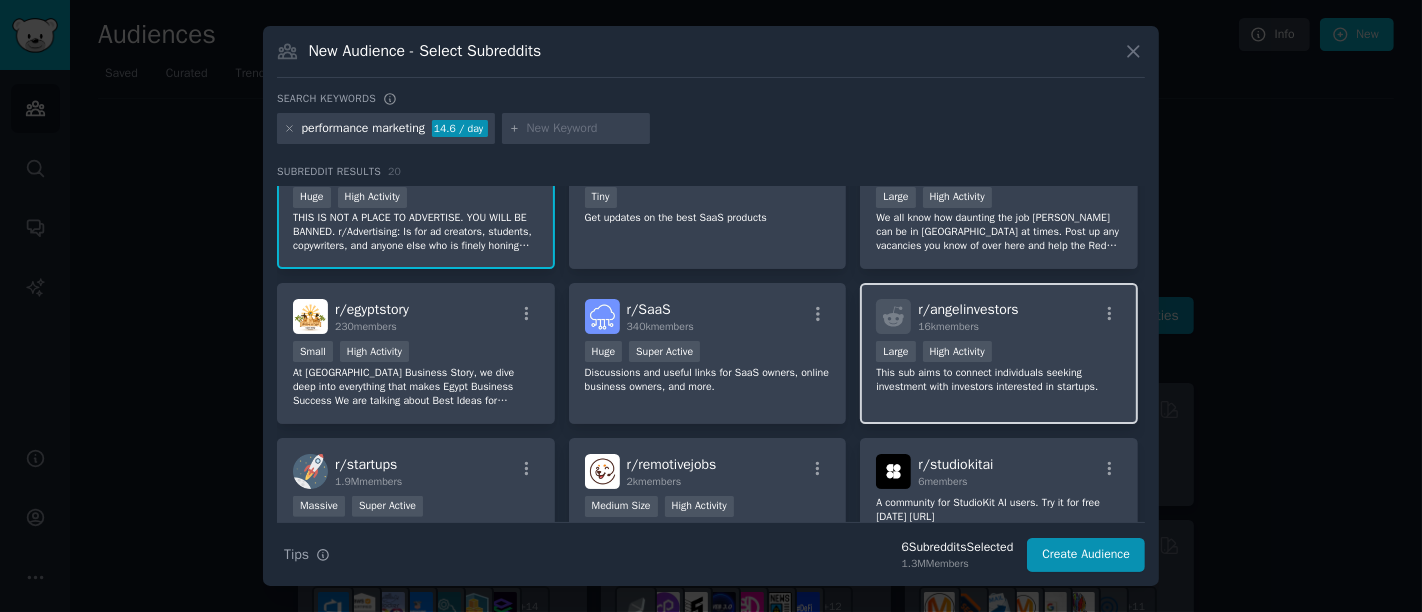 scroll, scrollTop: 555, scrollLeft: 0, axis: vertical 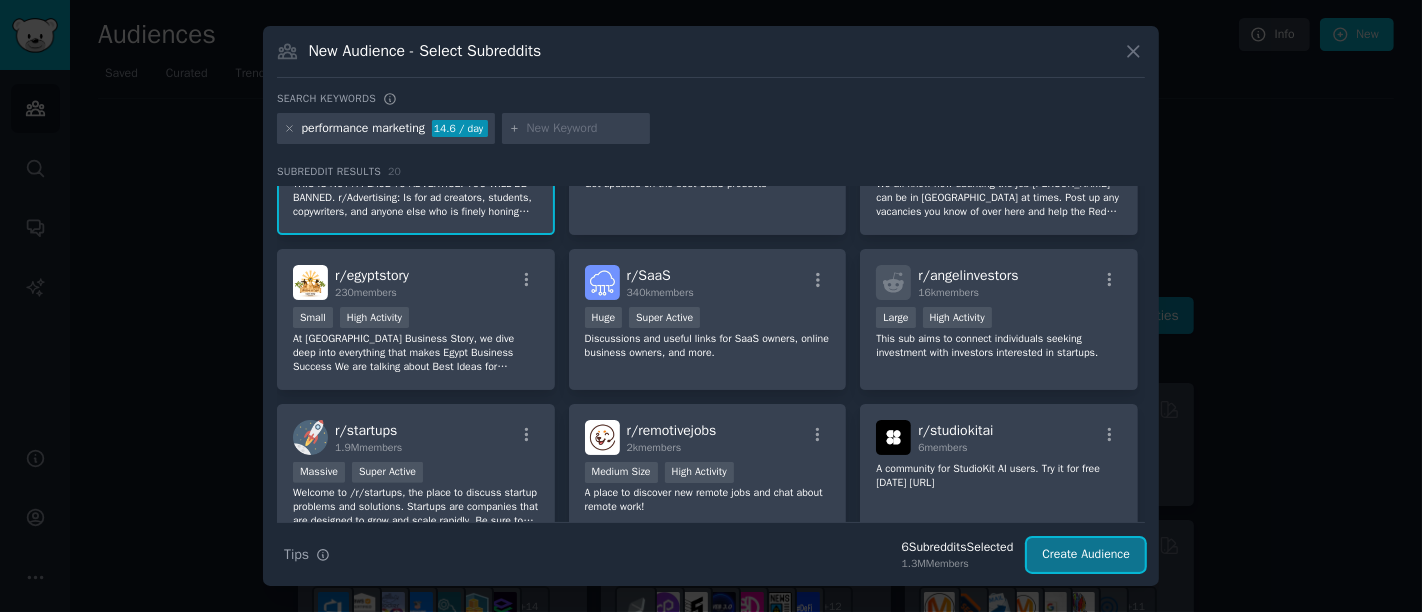 click on "Create Audience" at bounding box center (1086, 555) 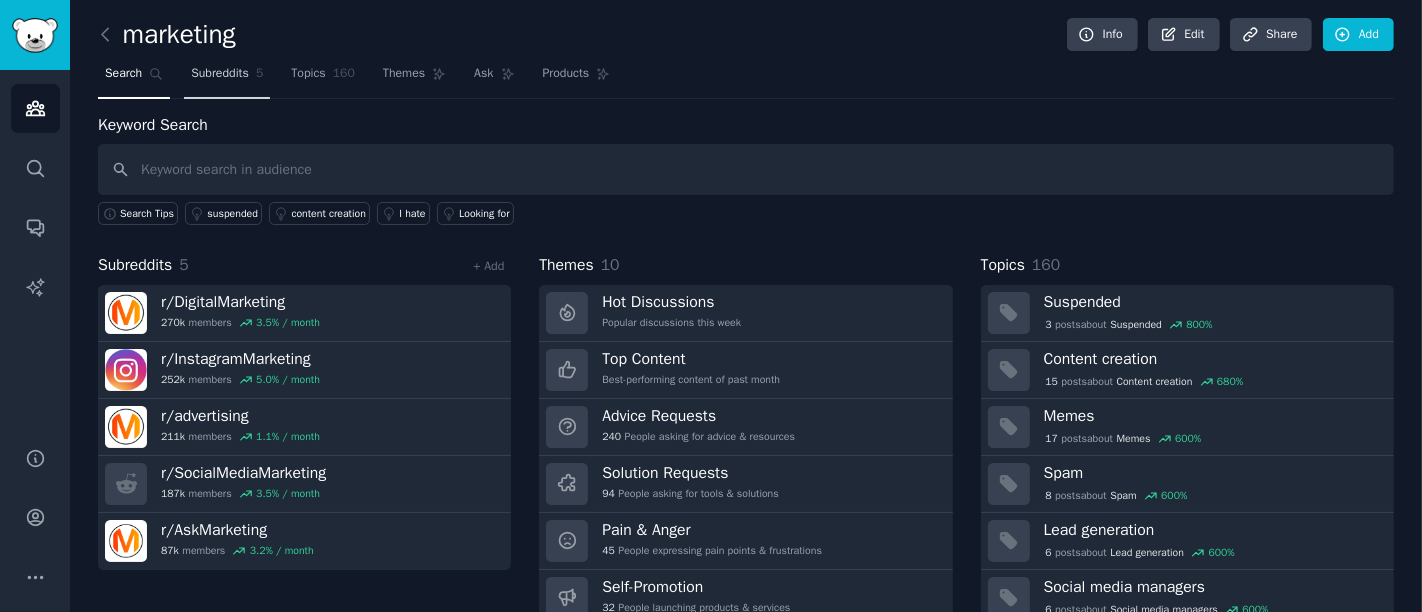 click on "Subreddits" at bounding box center (220, 74) 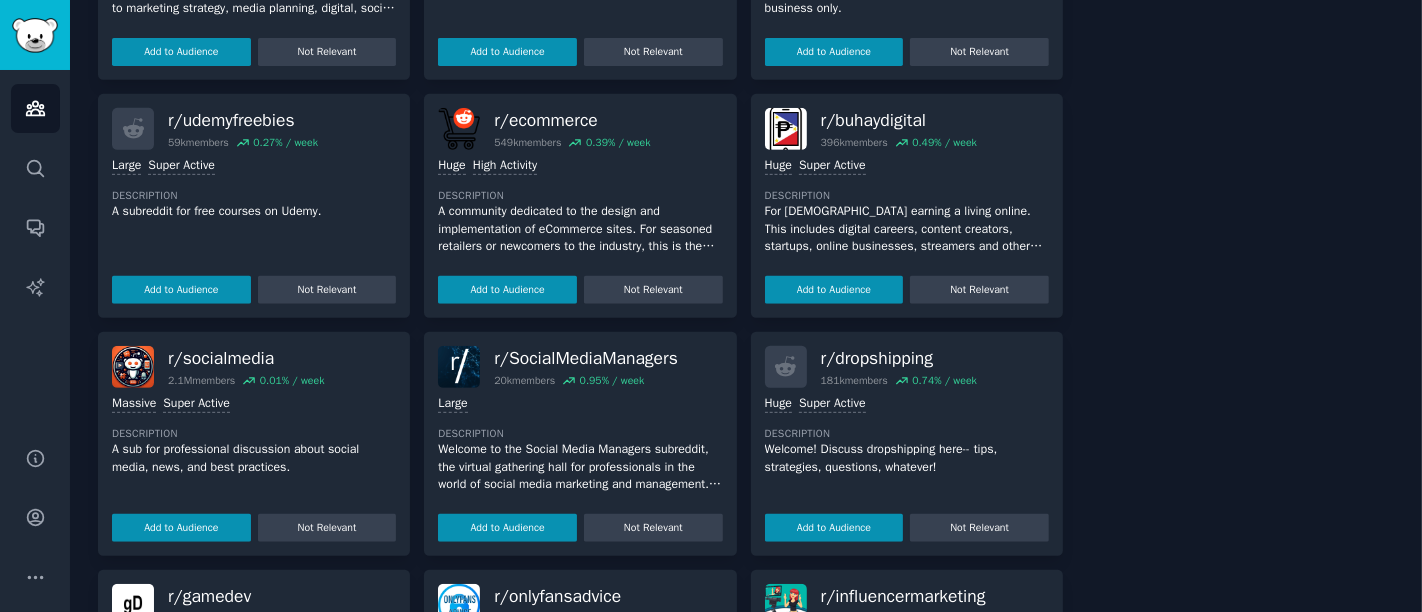 scroll, scrollTop: 888, scrollLeft: 0, axis: vertical 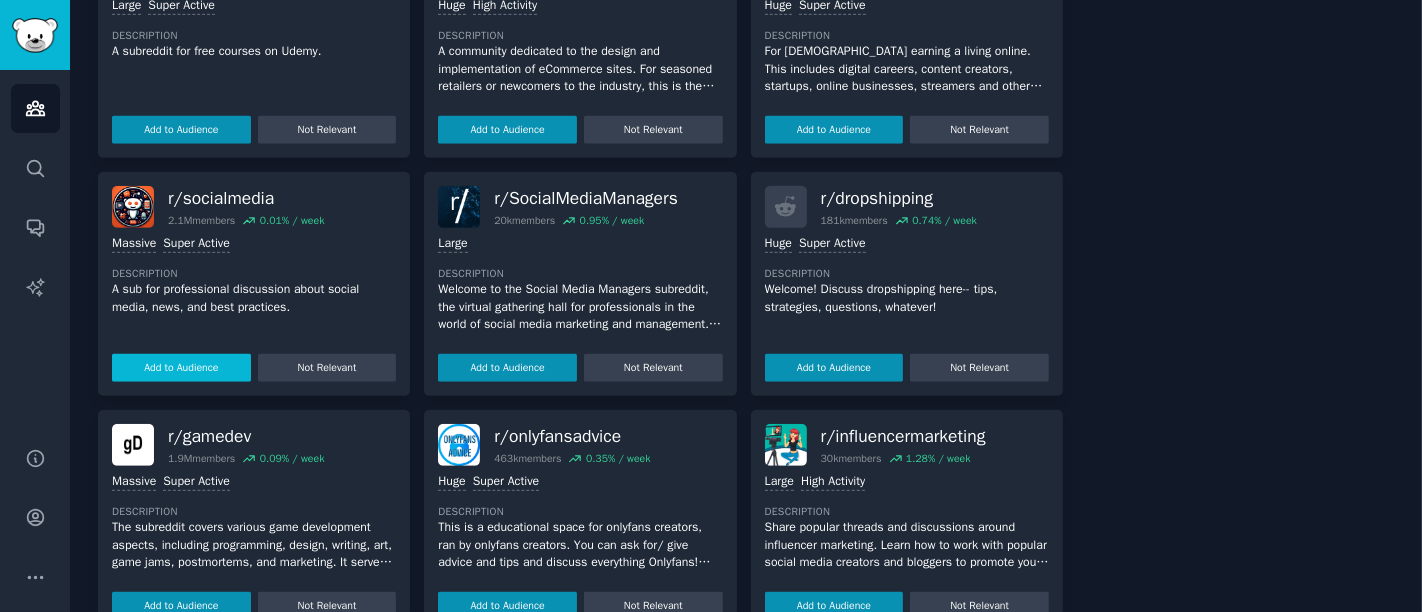 click on "Add to Audience" at bounding box center (181, 368) 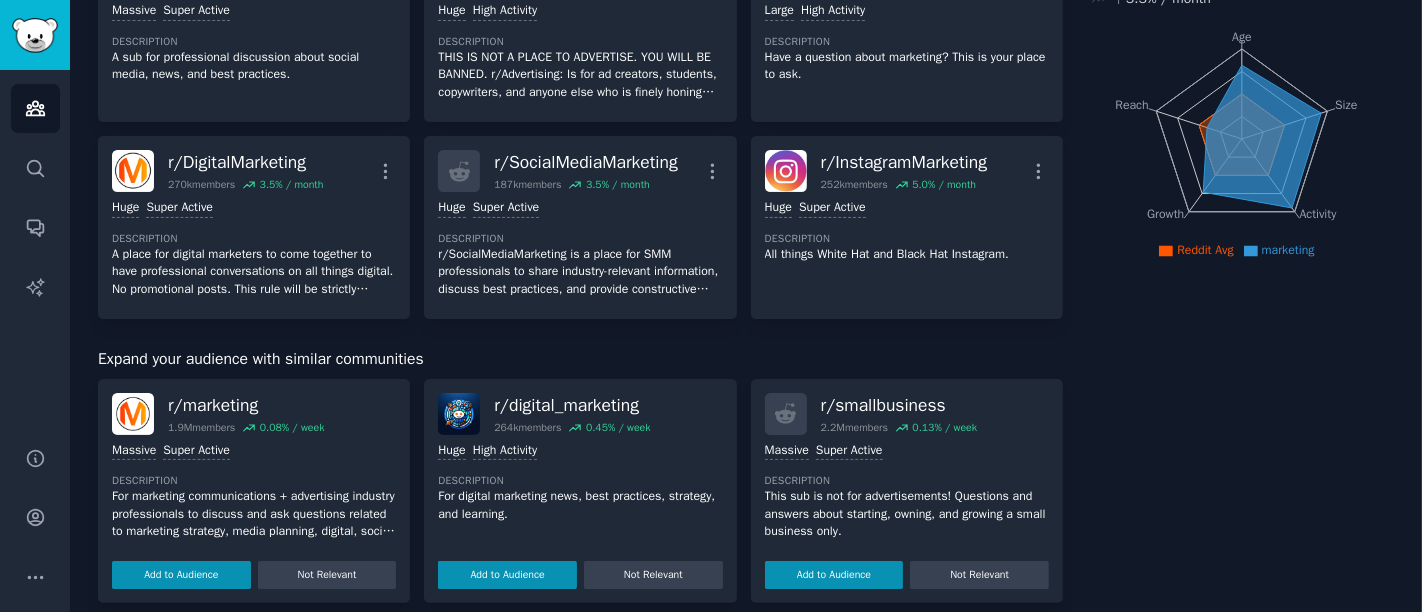 scroll, scrollTop: 0, scrollLeft: 0, axis: both 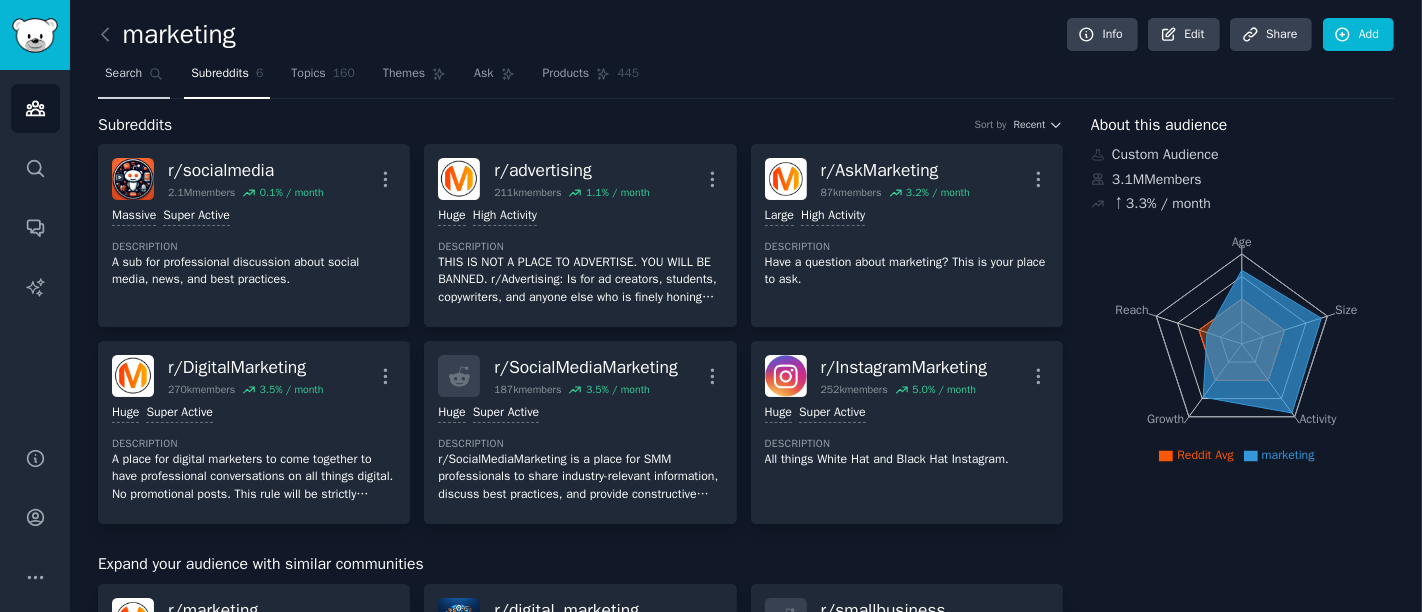 click on "Search" at bounding box center (123, 74) 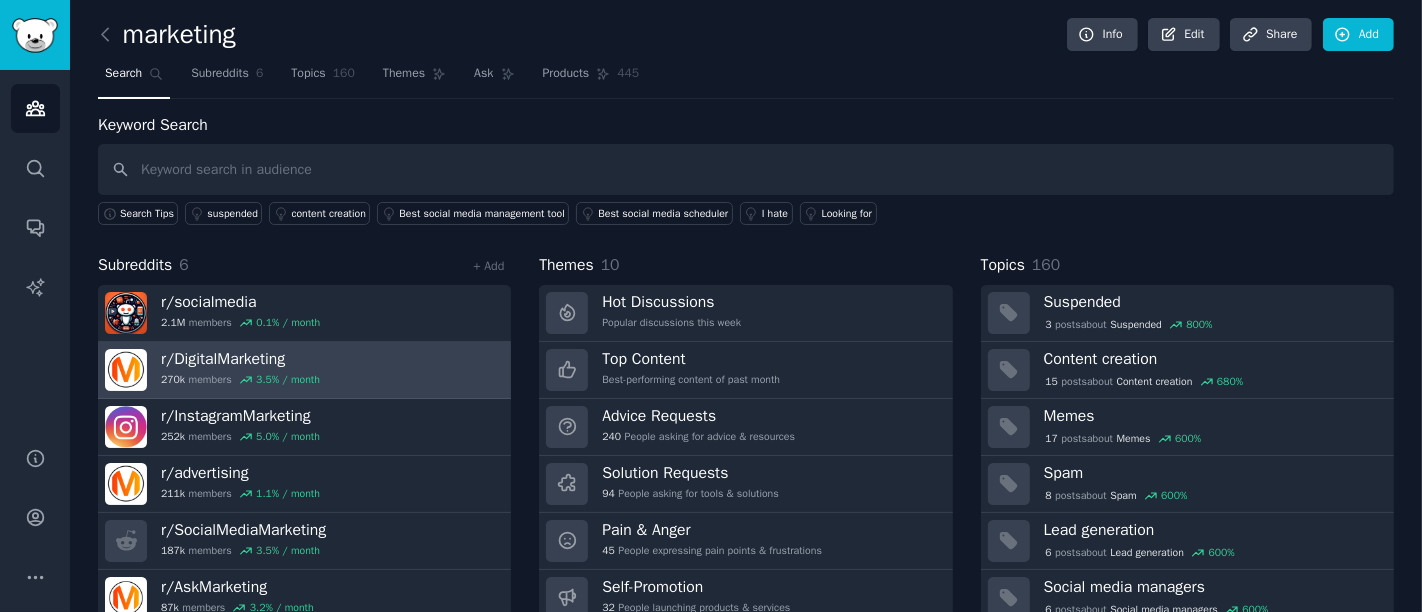 scroll, scrollTop: 72, scrollLeft: 0, axis: vertical 